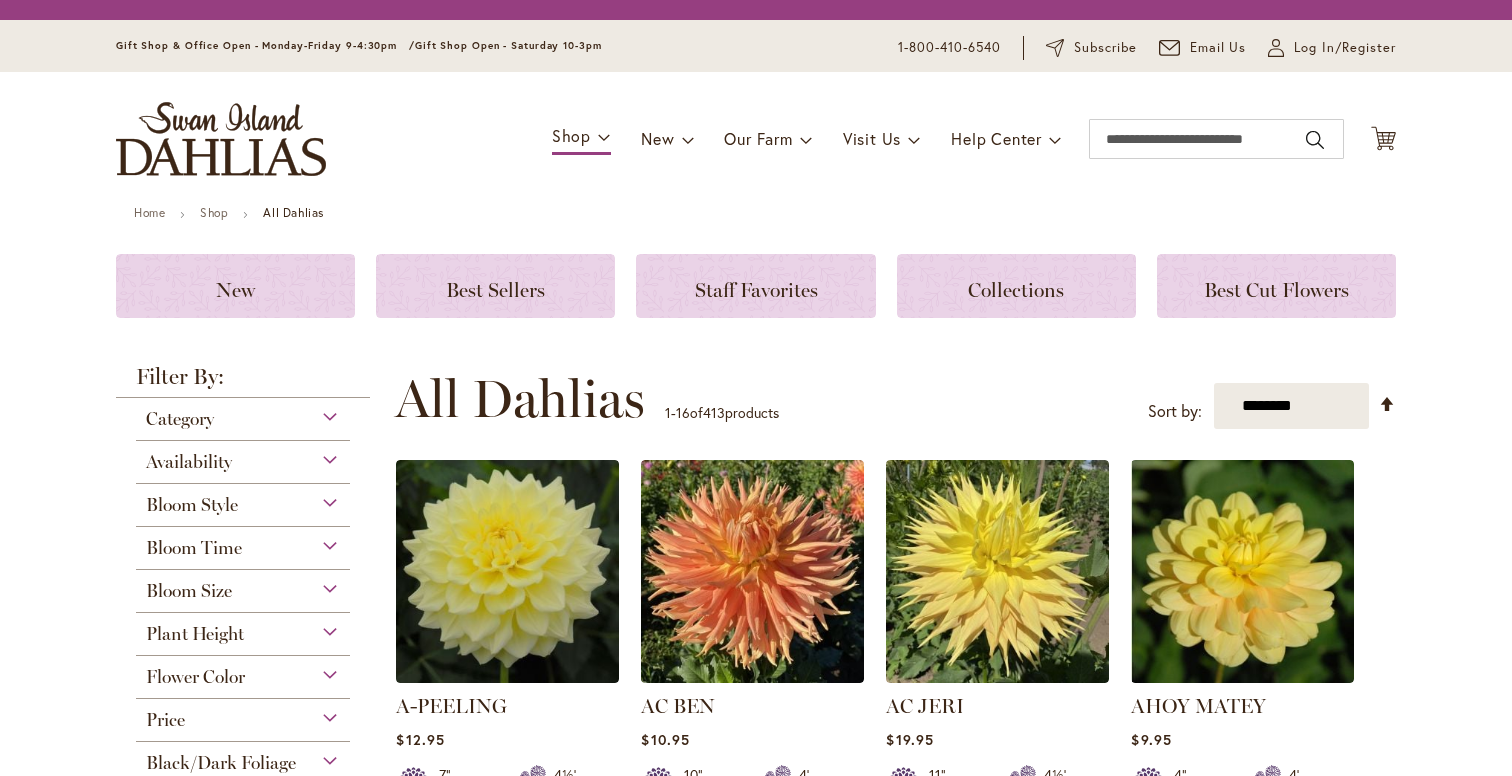 scroll, scrollTop: 0, scrollLeft: 0, axis: both 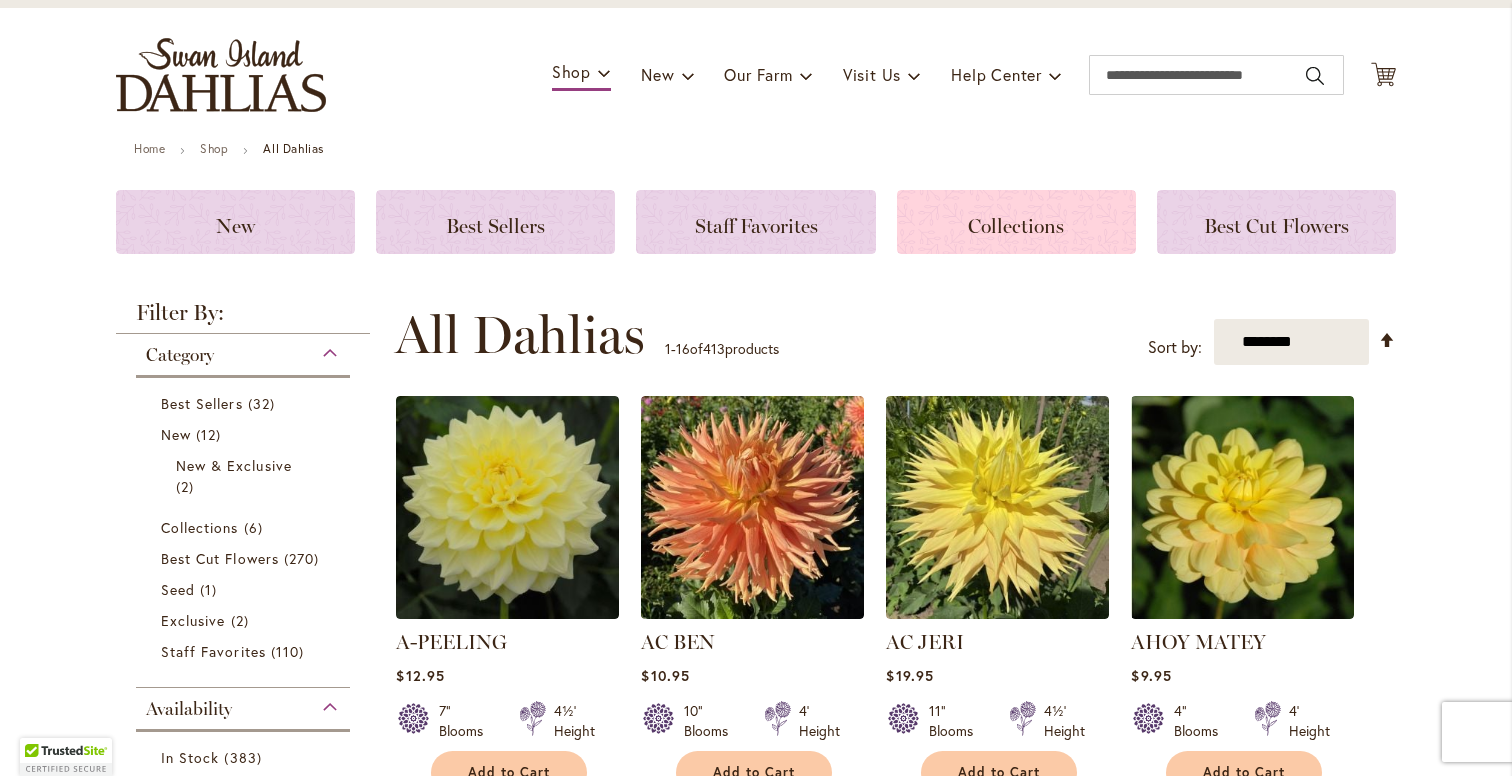 click on "Collections" 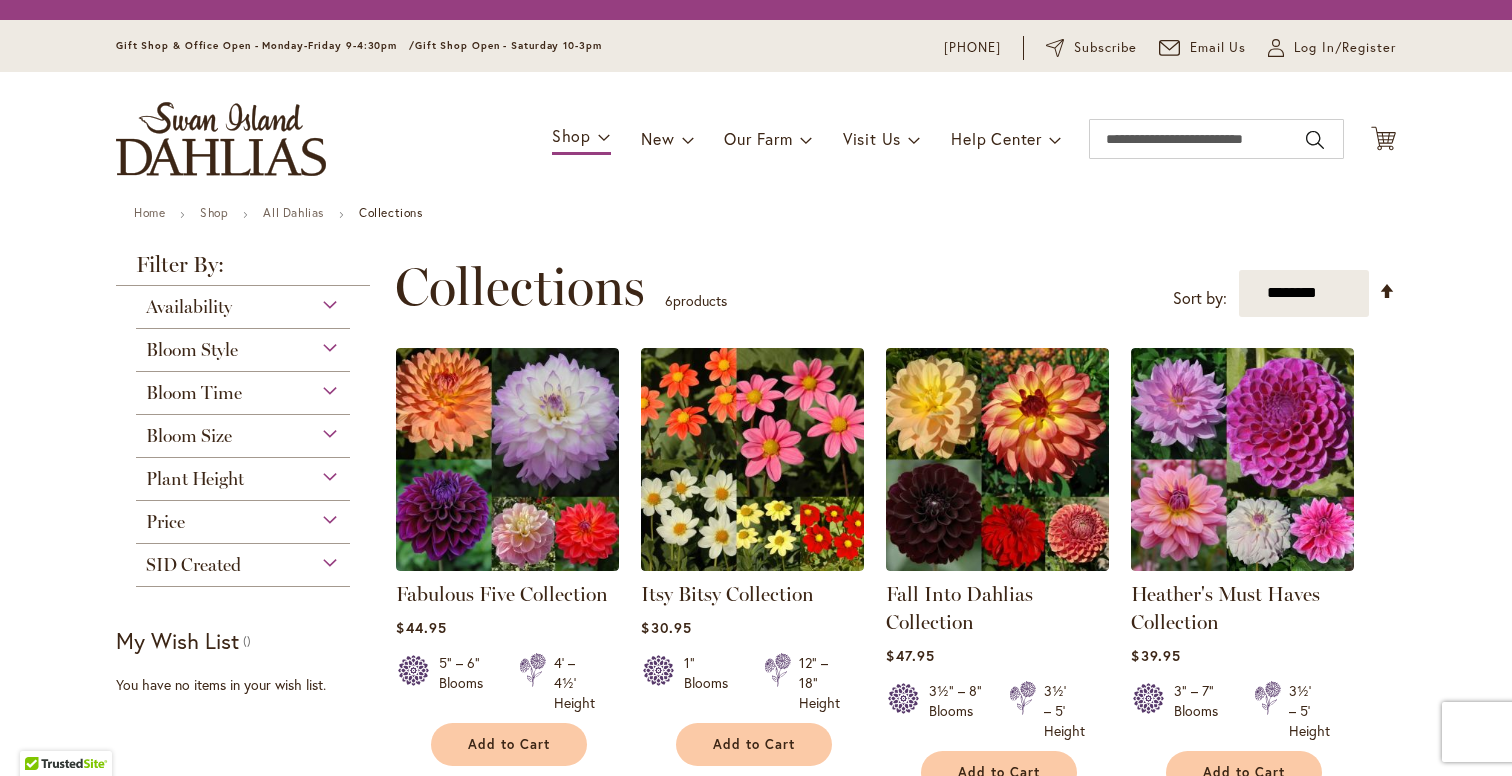 scroll, scrollTop: 0, scrollLeft: 0, axis: both 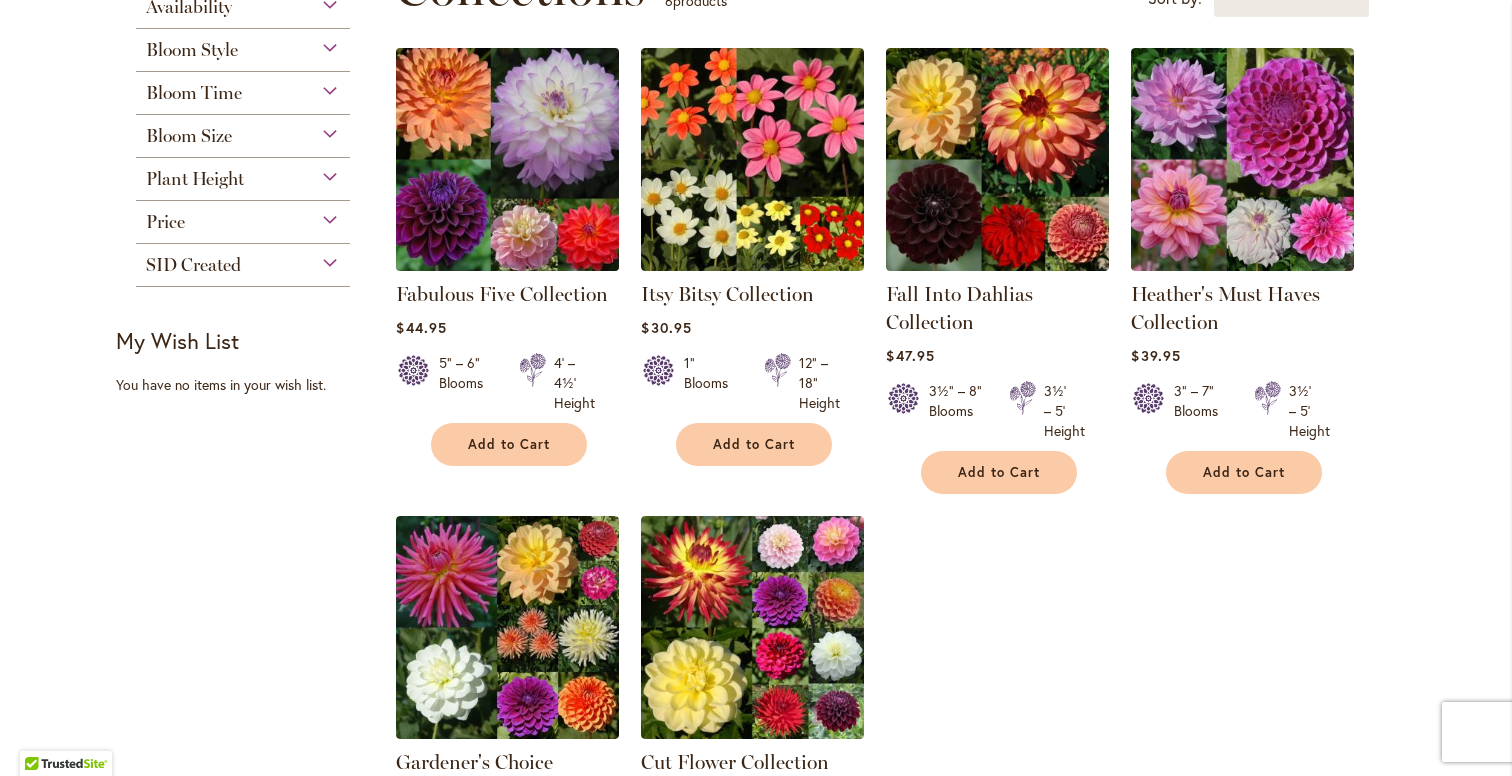 click at bounding box center [508, 159] 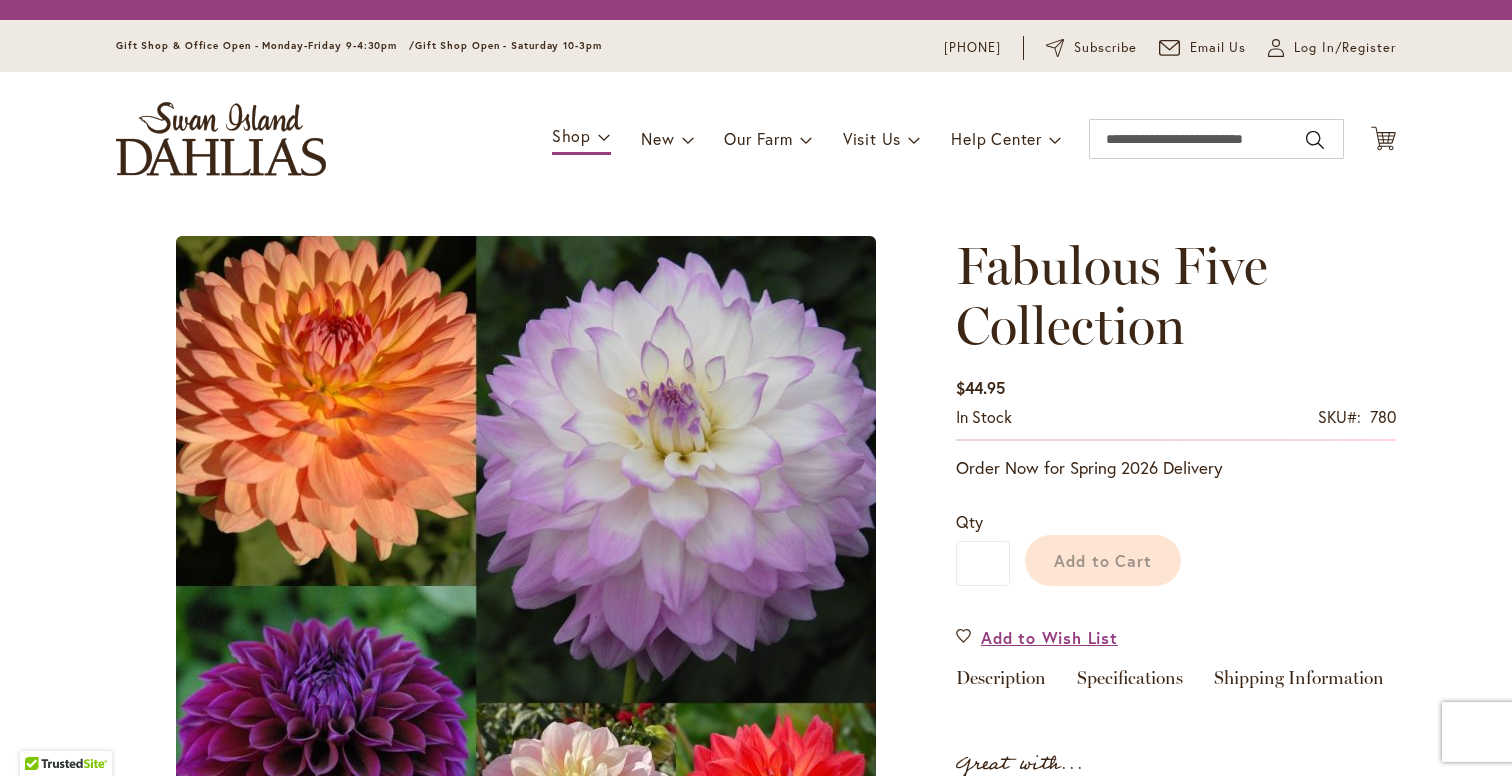 scroll, scrollTop: 0, scrollLeft: 0, axis: both 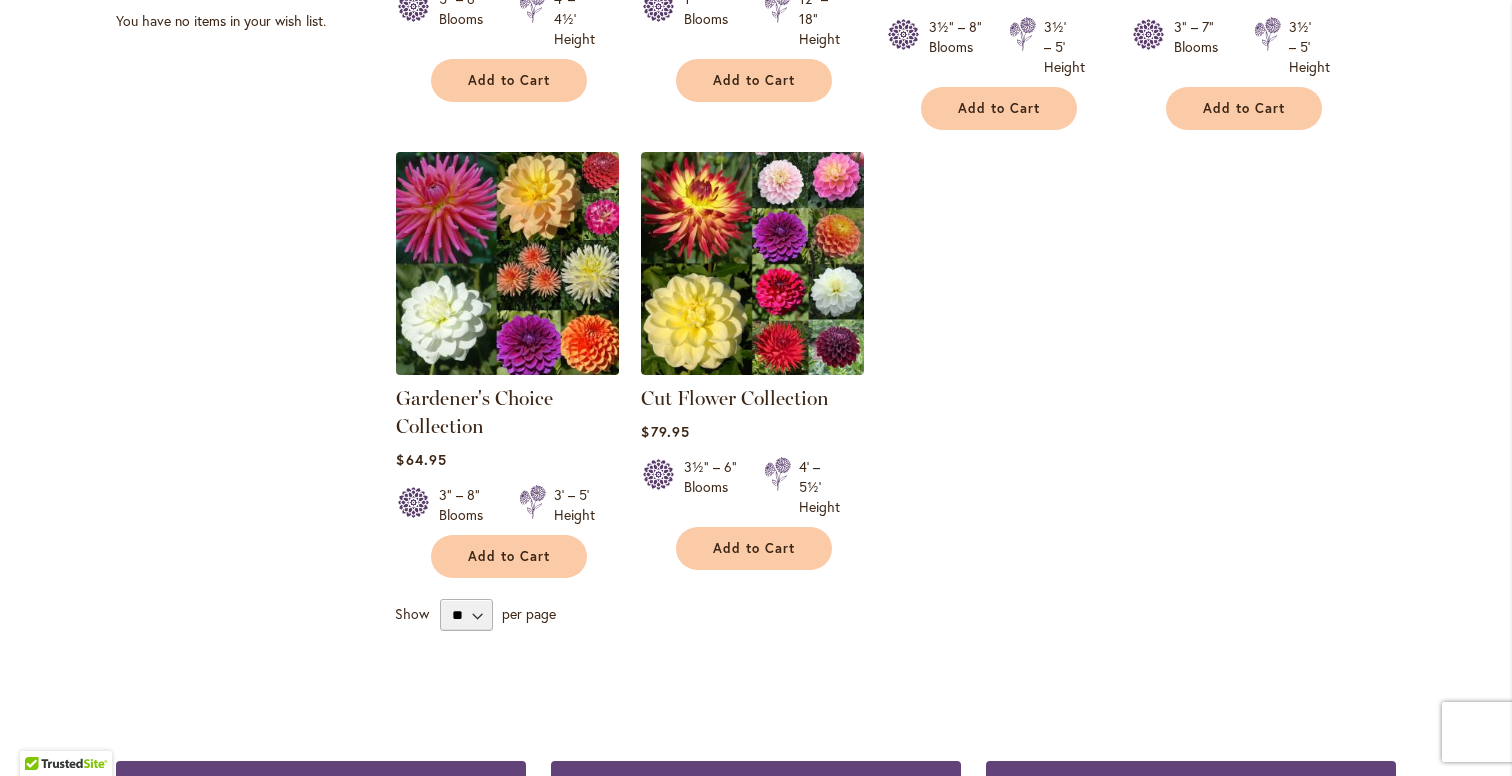 click at bounding box center [508, 263] 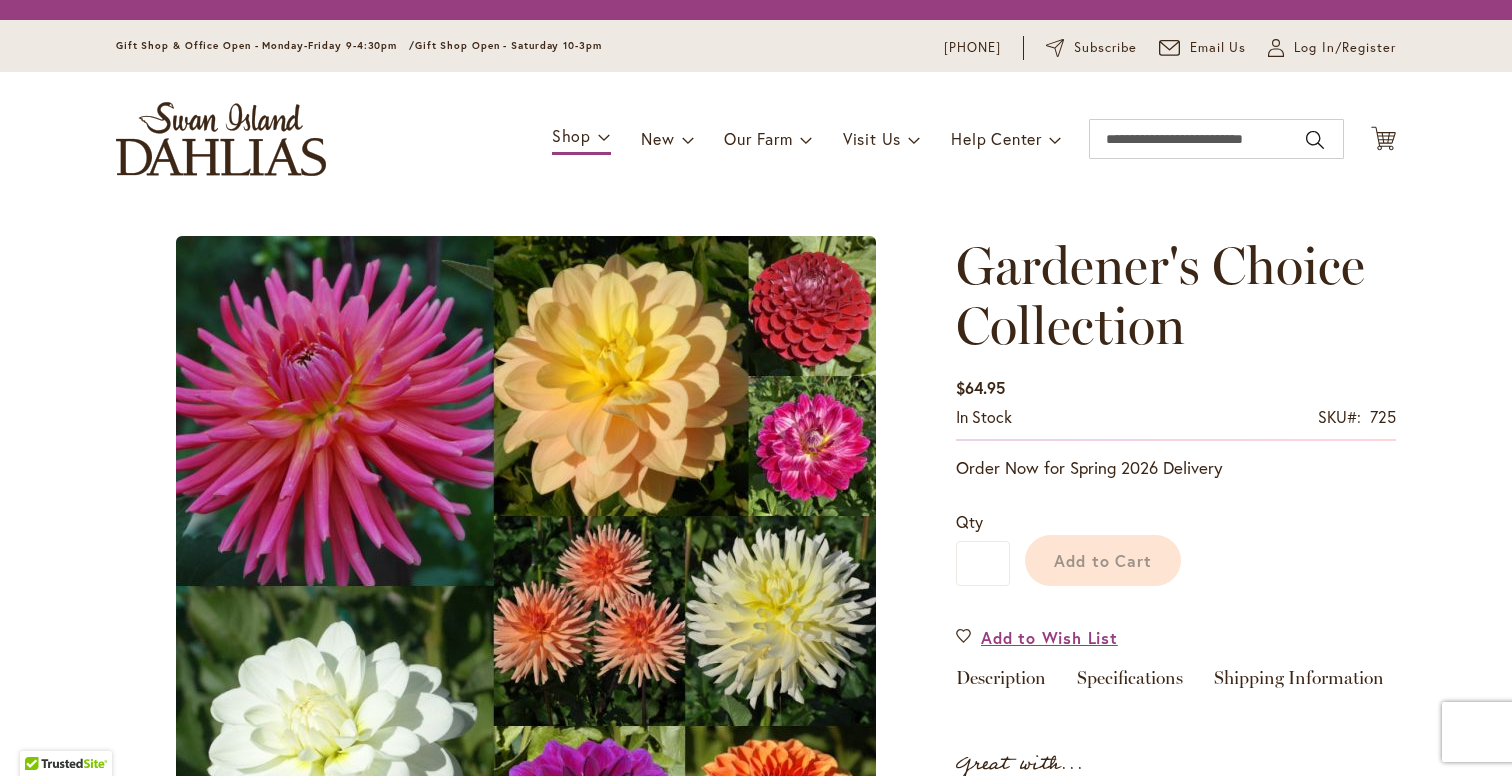 scroll, scrollTop: 0, scrollLeft: 0, axis: both 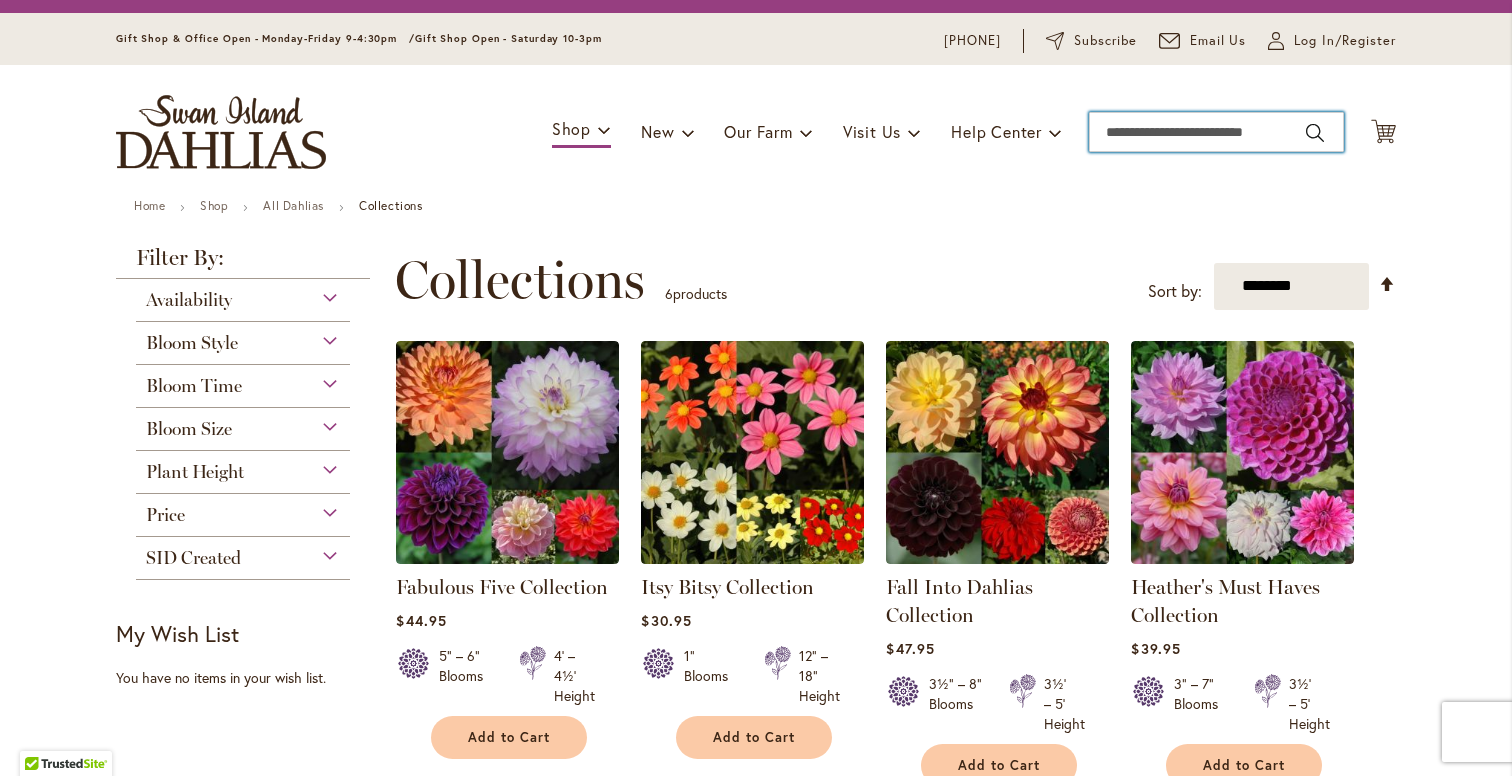 click on "Search" at bounding box center (1216, 132) 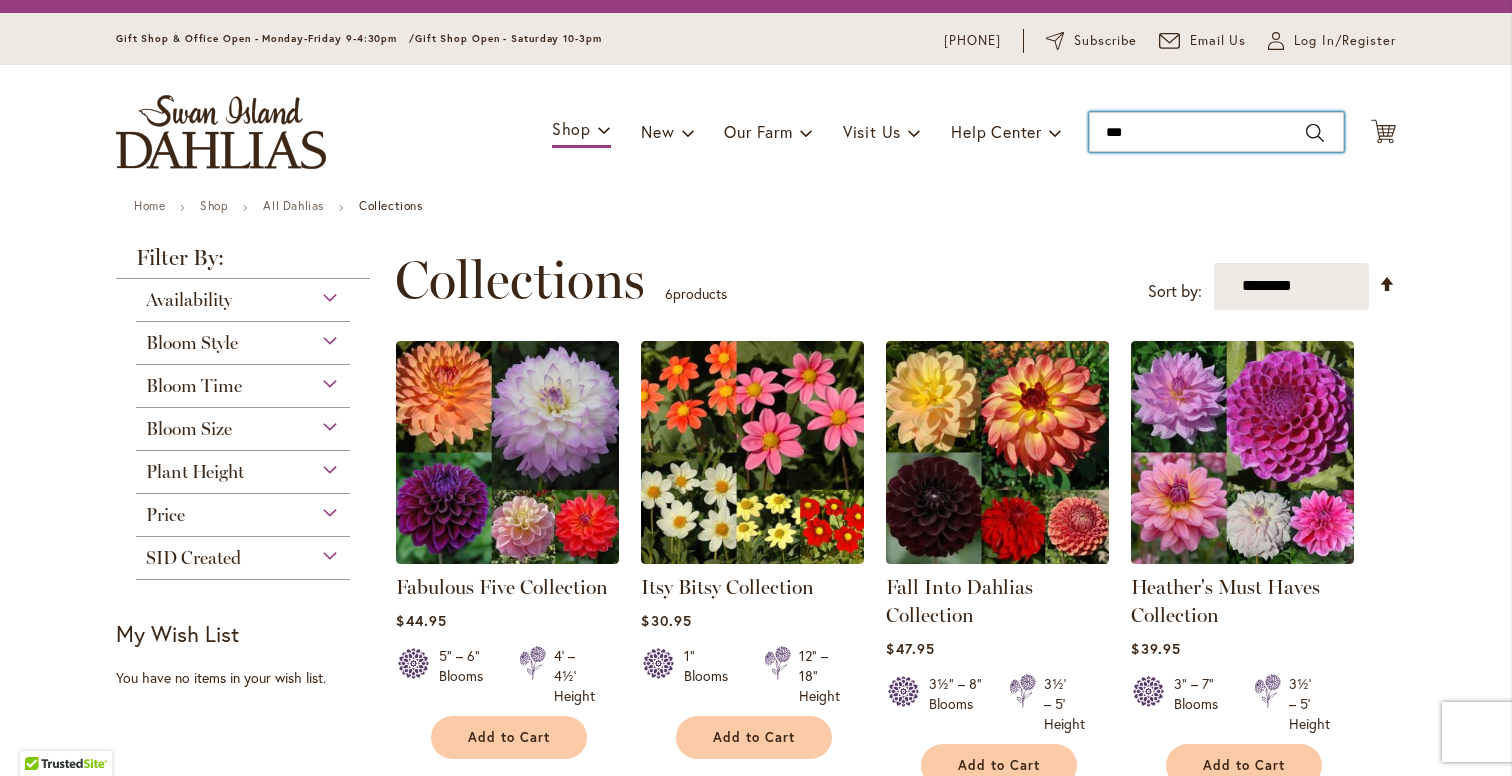 type on "****" 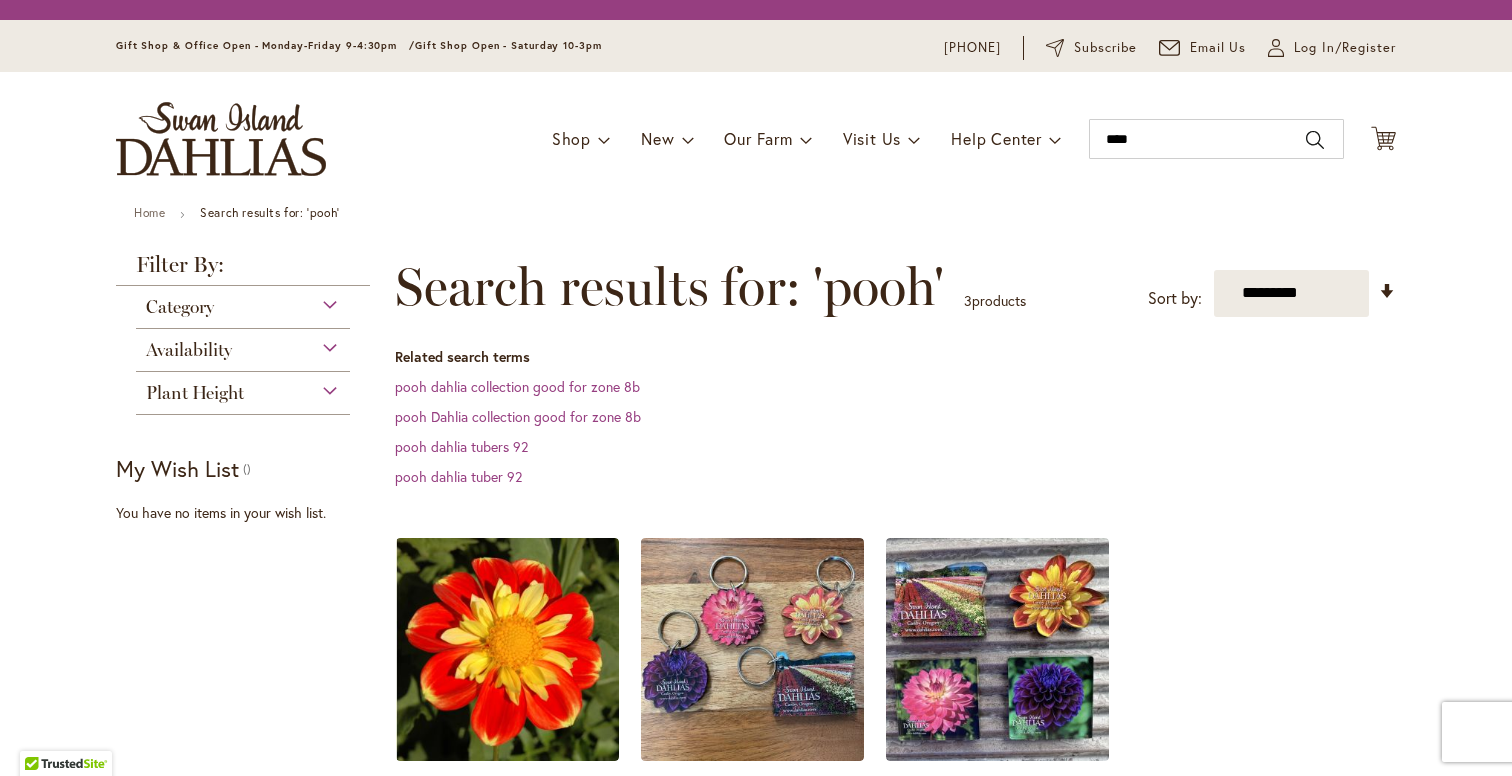 scroll, scrollTop: 0, scrollLeft: 0, axis: both 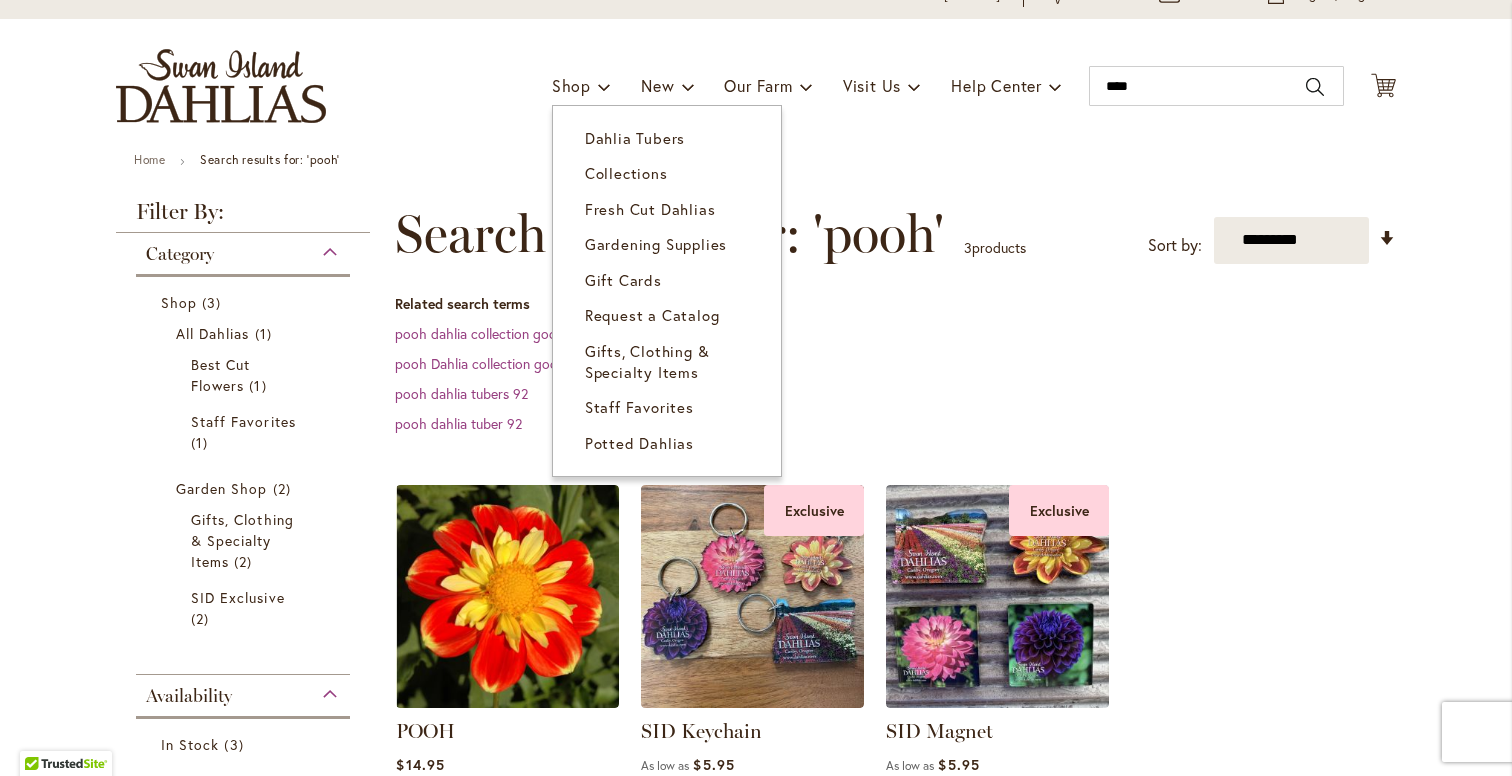 click on "Dahlia Tubers" at bounding box center [635, 138] 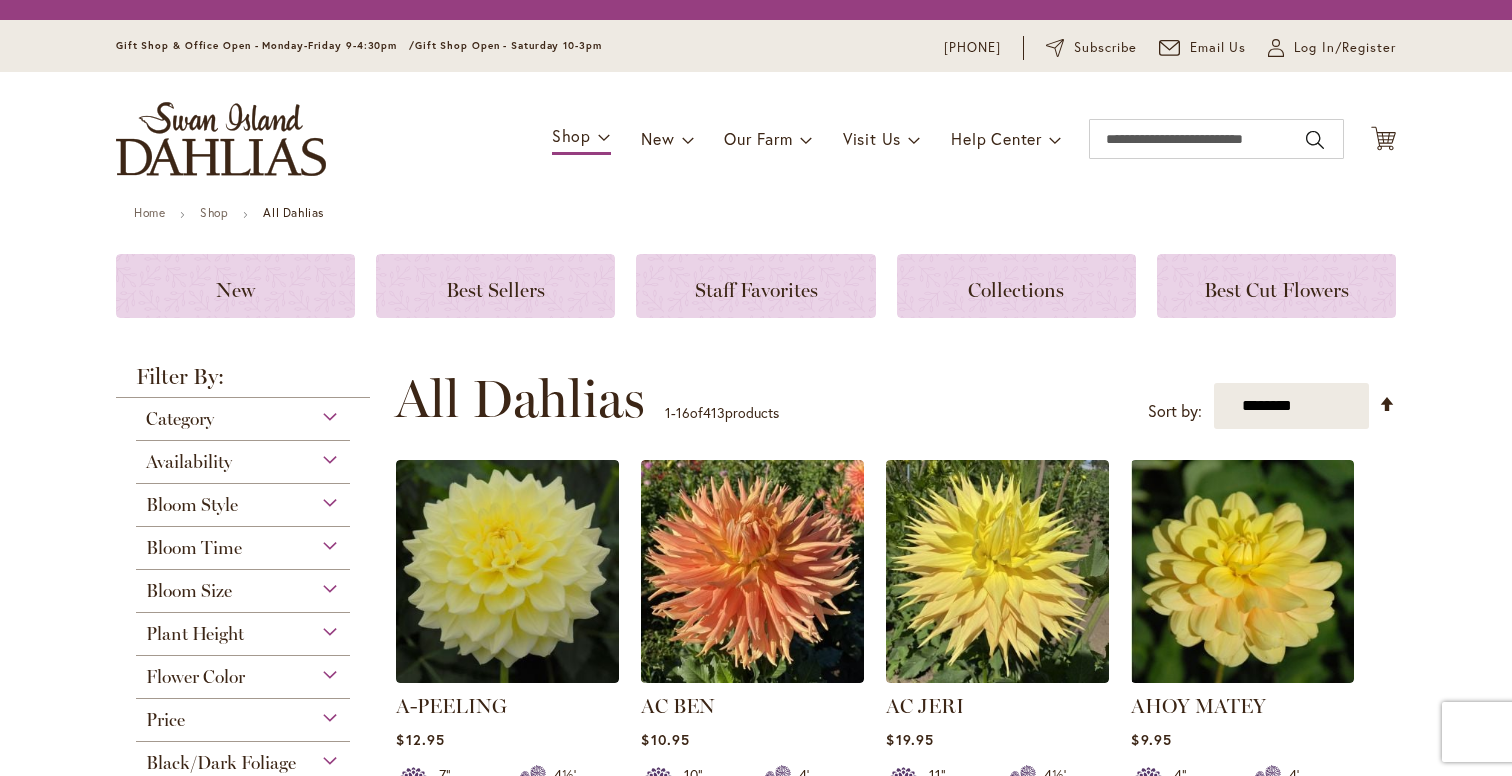 scroll, scrollTop: 0, scrollLeft: 0, axis: both 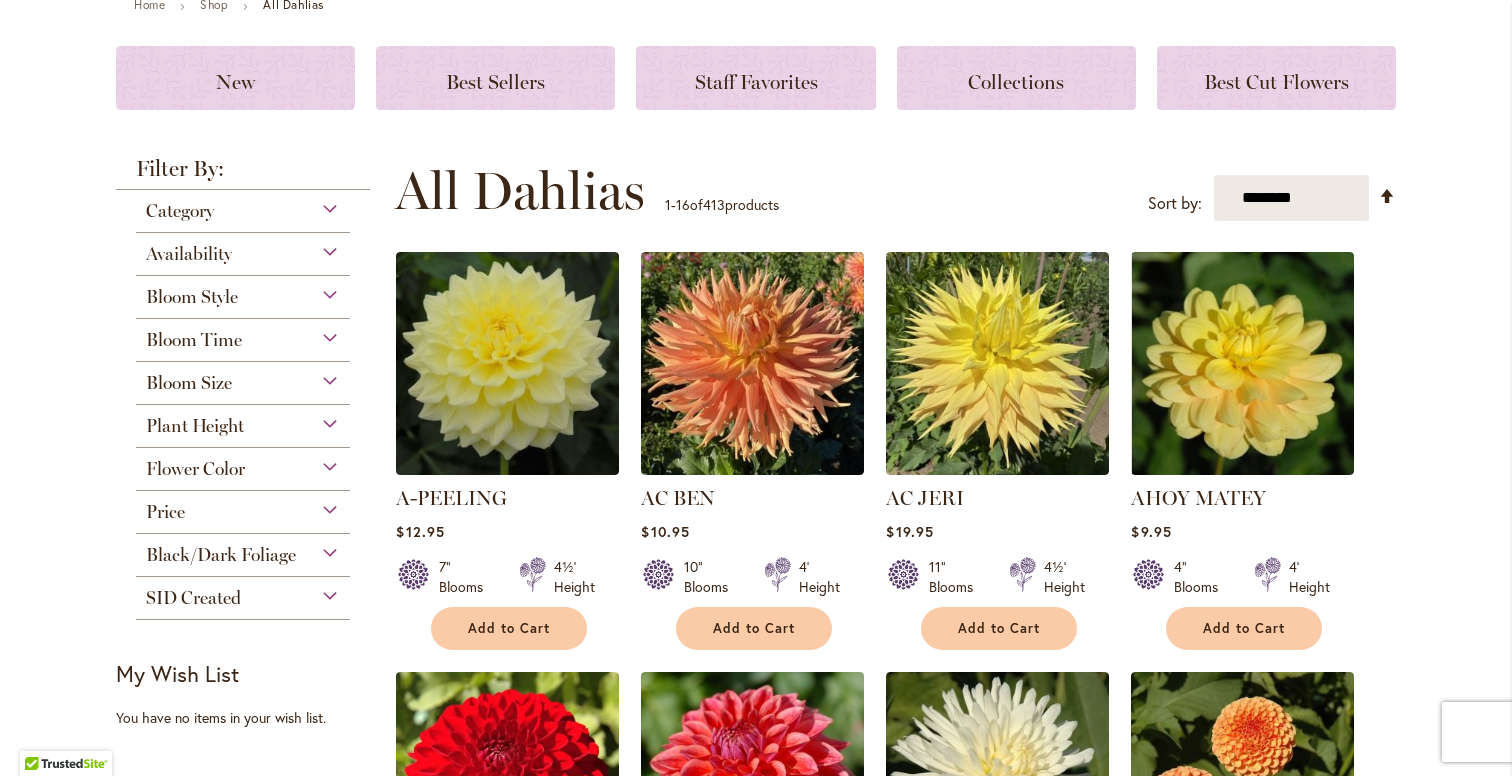 click on "Bloom Style" at bounding box center (243, 292) 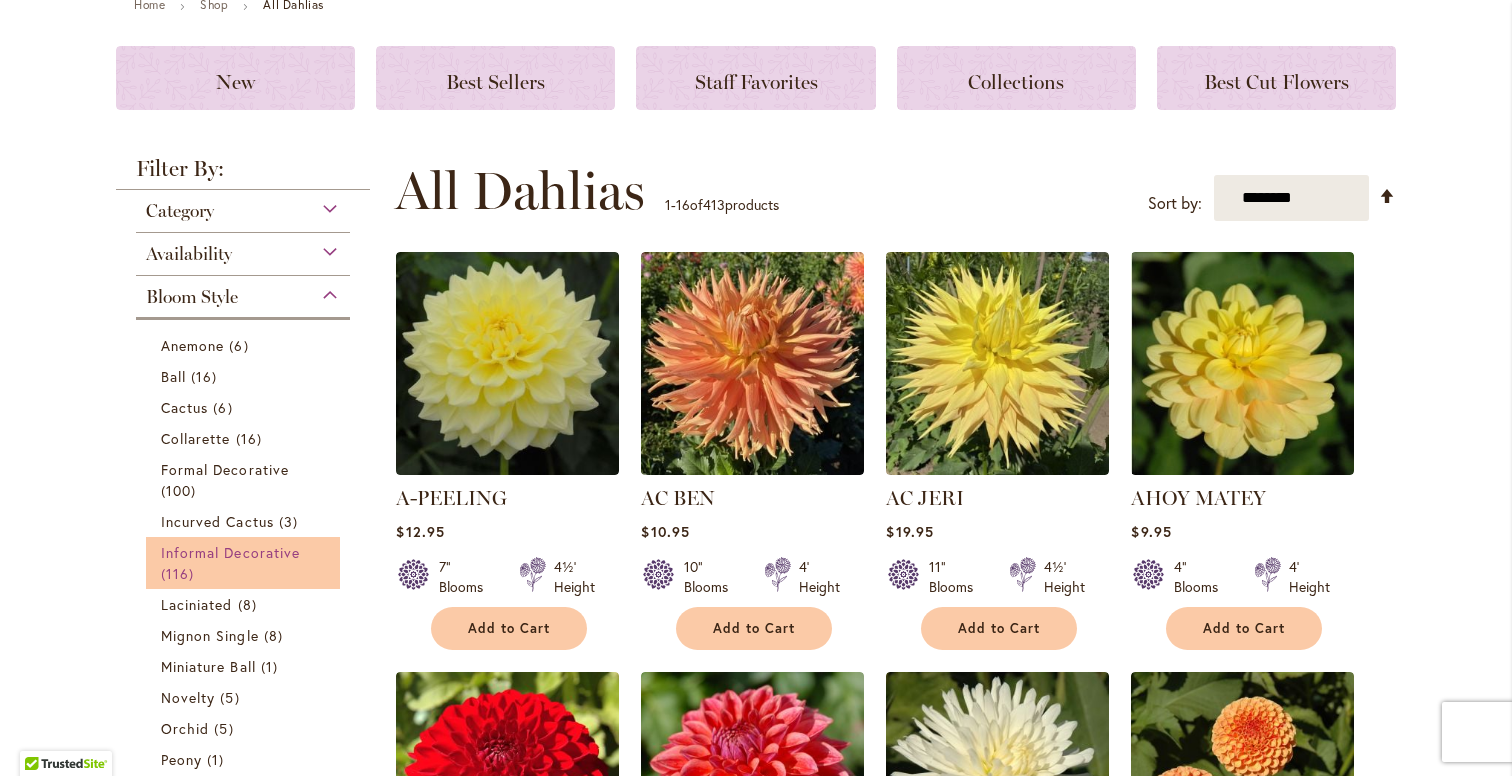 scroll, scrollTop: 522, scrollLeft: 0, axis: vertical 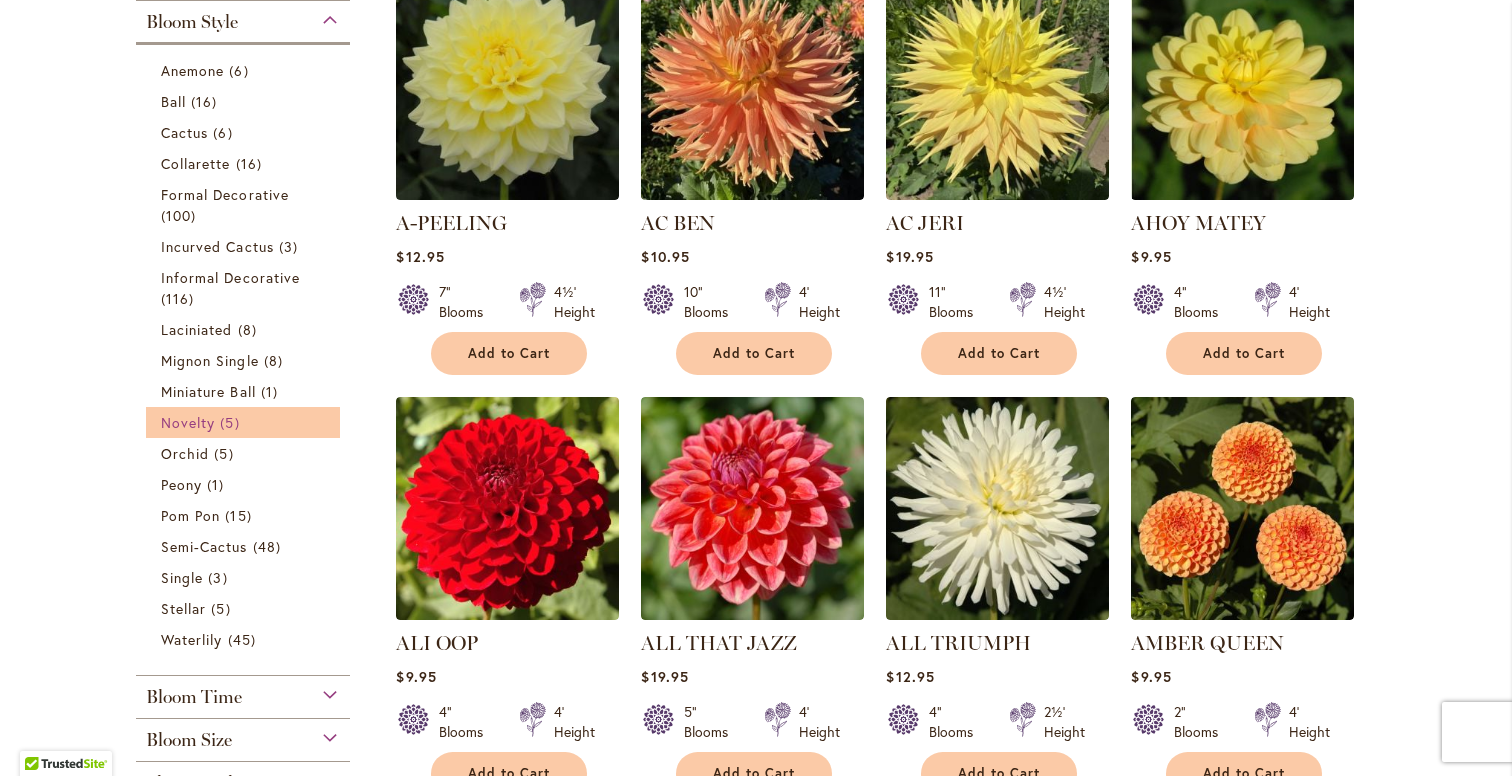 click on "5
items" at bounding box center [232, 422] 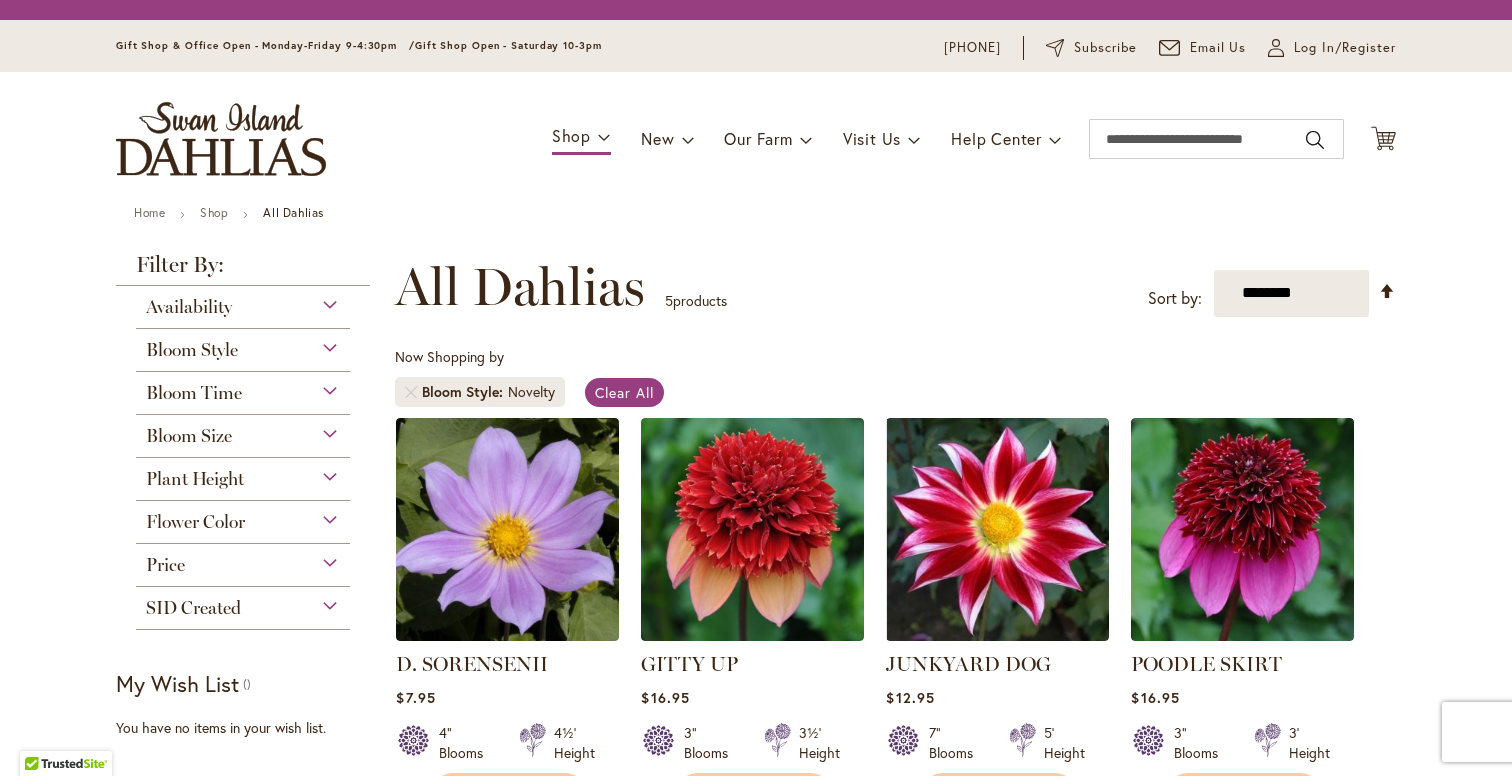 scroll, scrollTop: 0, scrollLeft: 0, axis: both 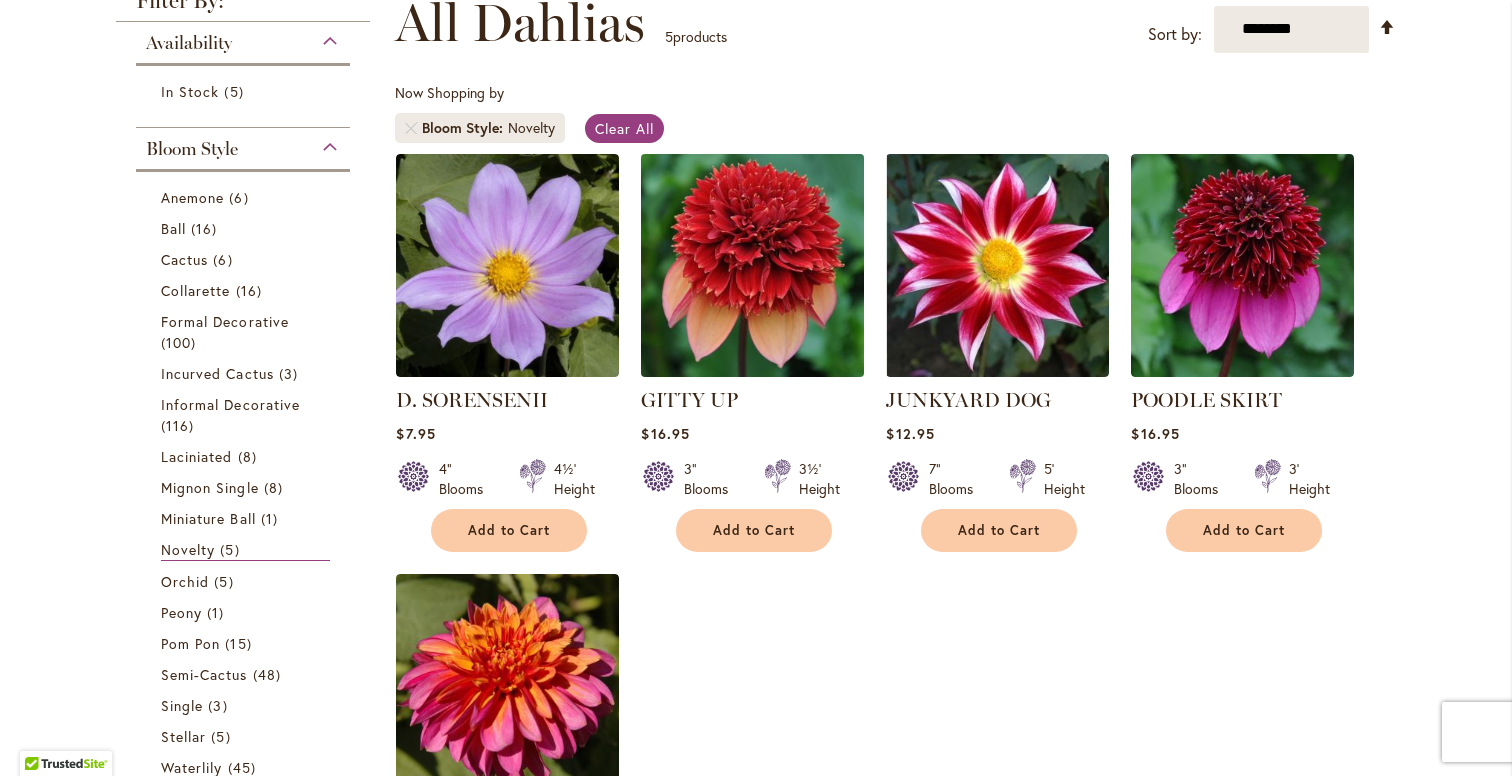 click at bounding box center (753, 265) 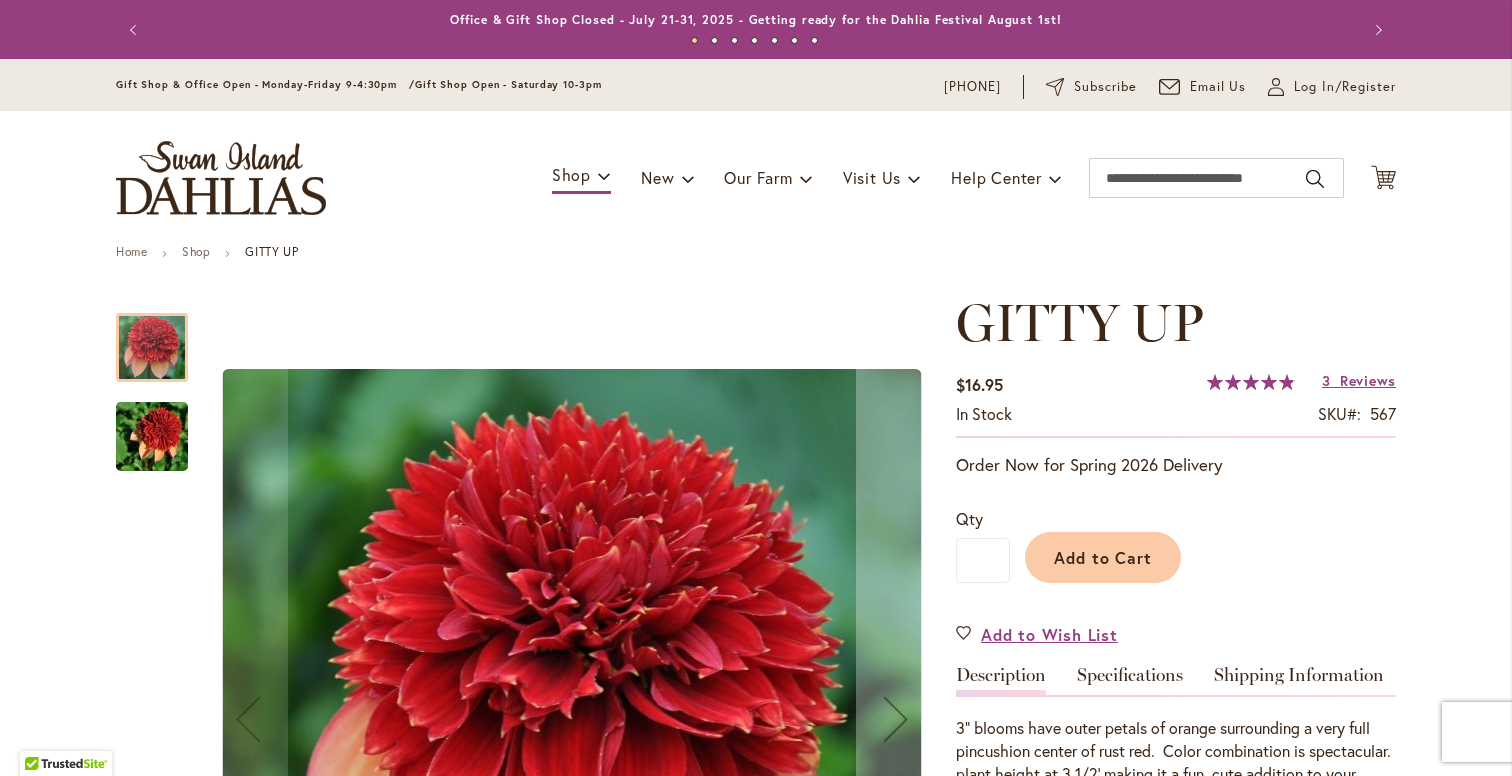 scroll, scrollTop: 0, scrollLeft: 0, axis: both 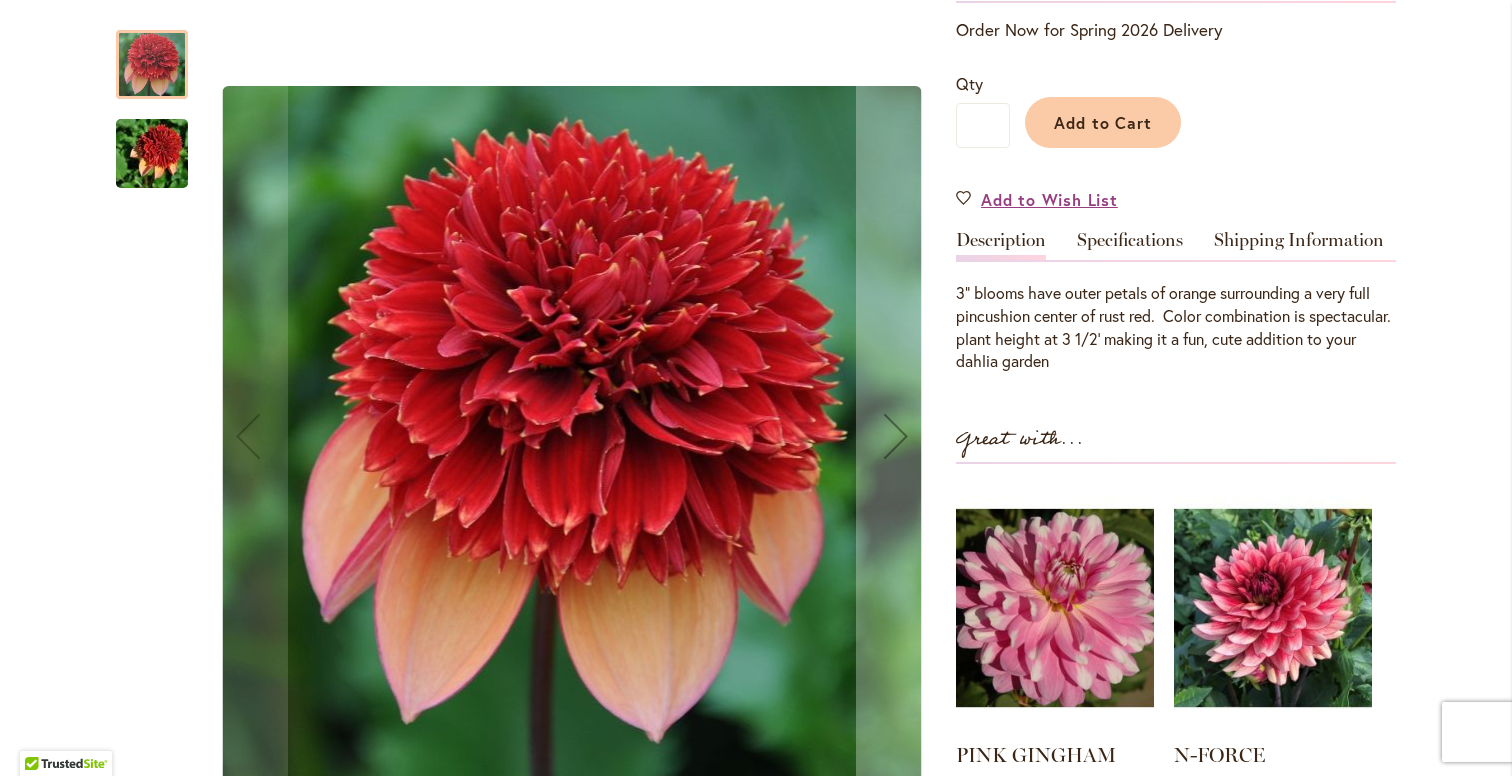 click at bounding box center (152, 154) 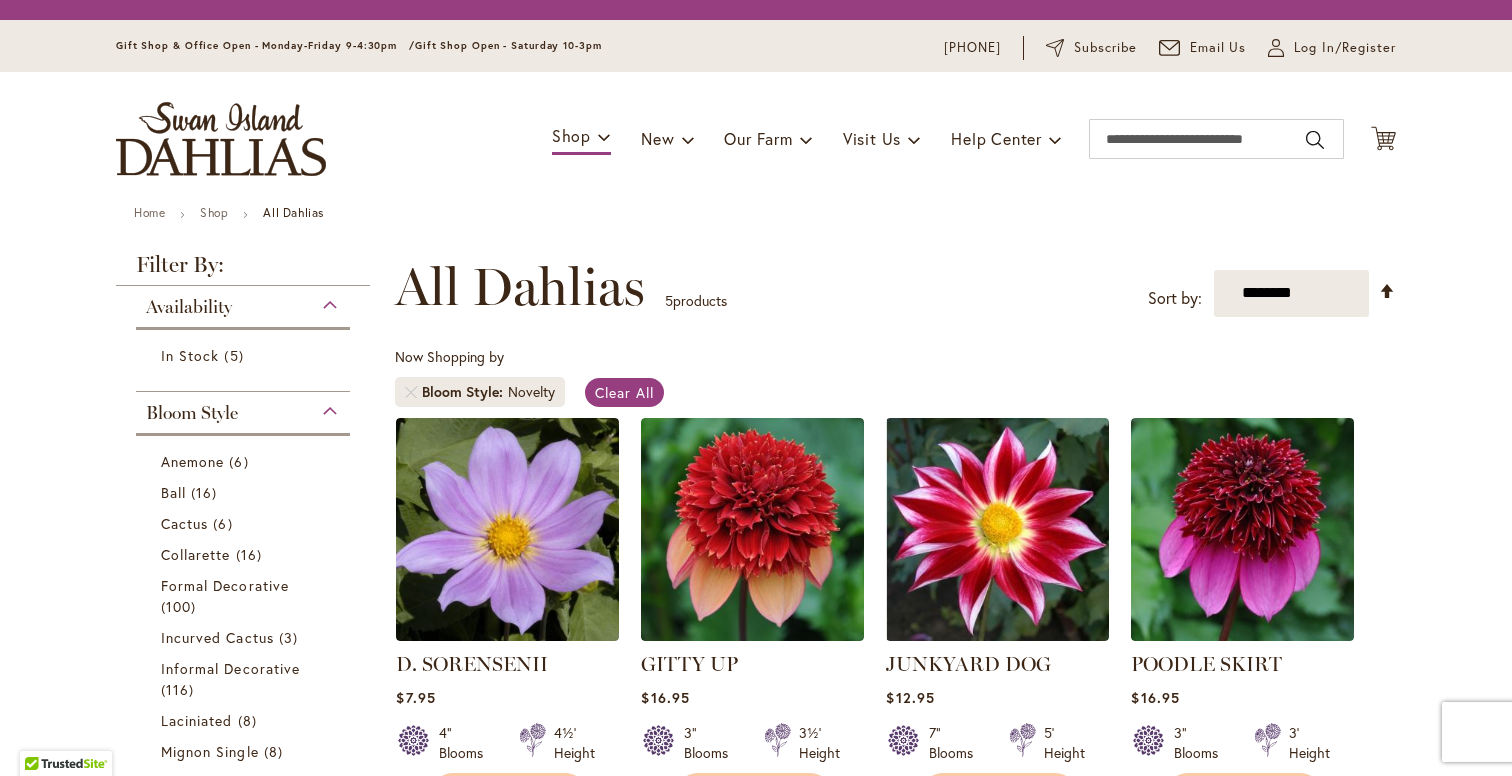 scroll, scrollTop: 0, scrollLeft: 0, axis: both 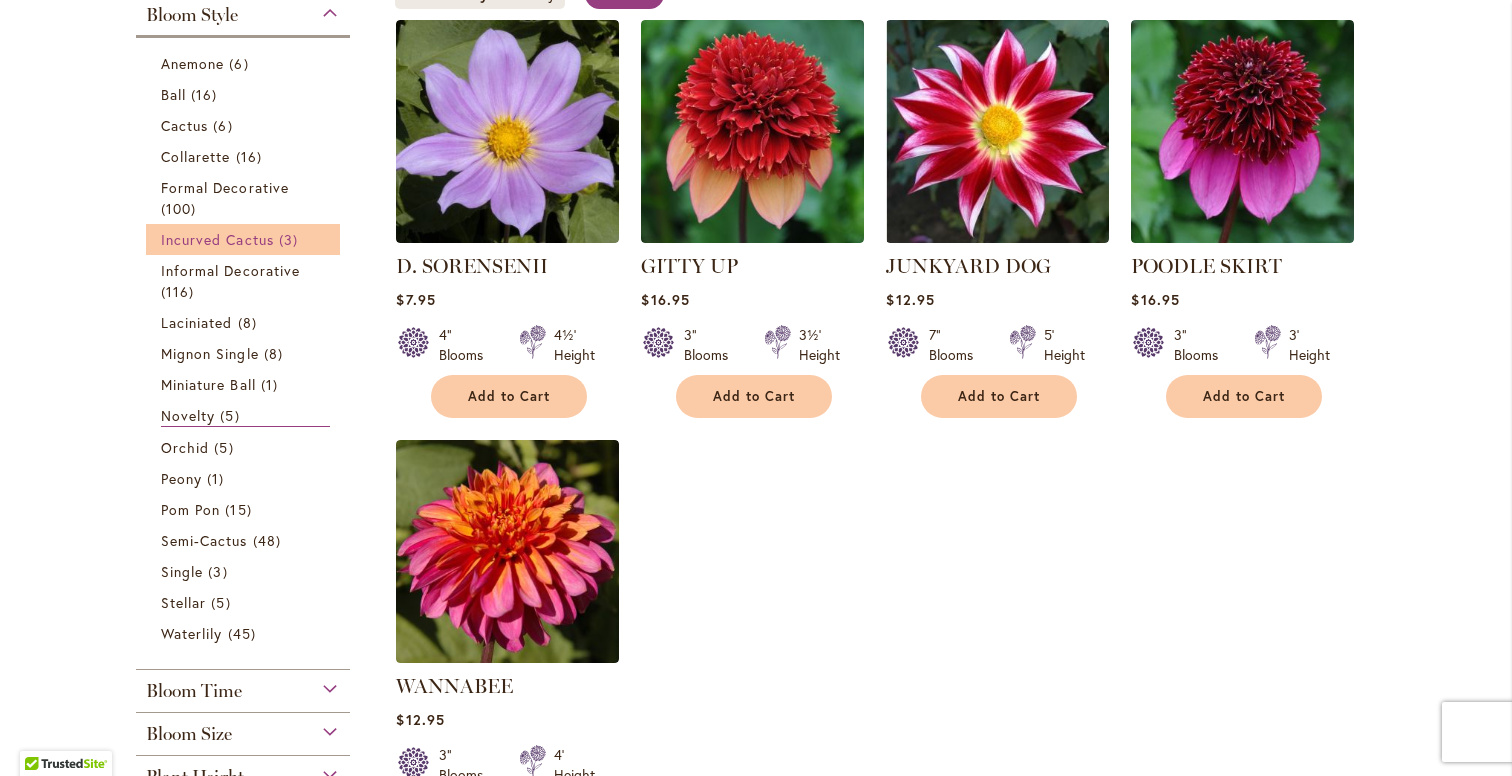 click on "Incurved Cactus" at bounding box center (217, 239) 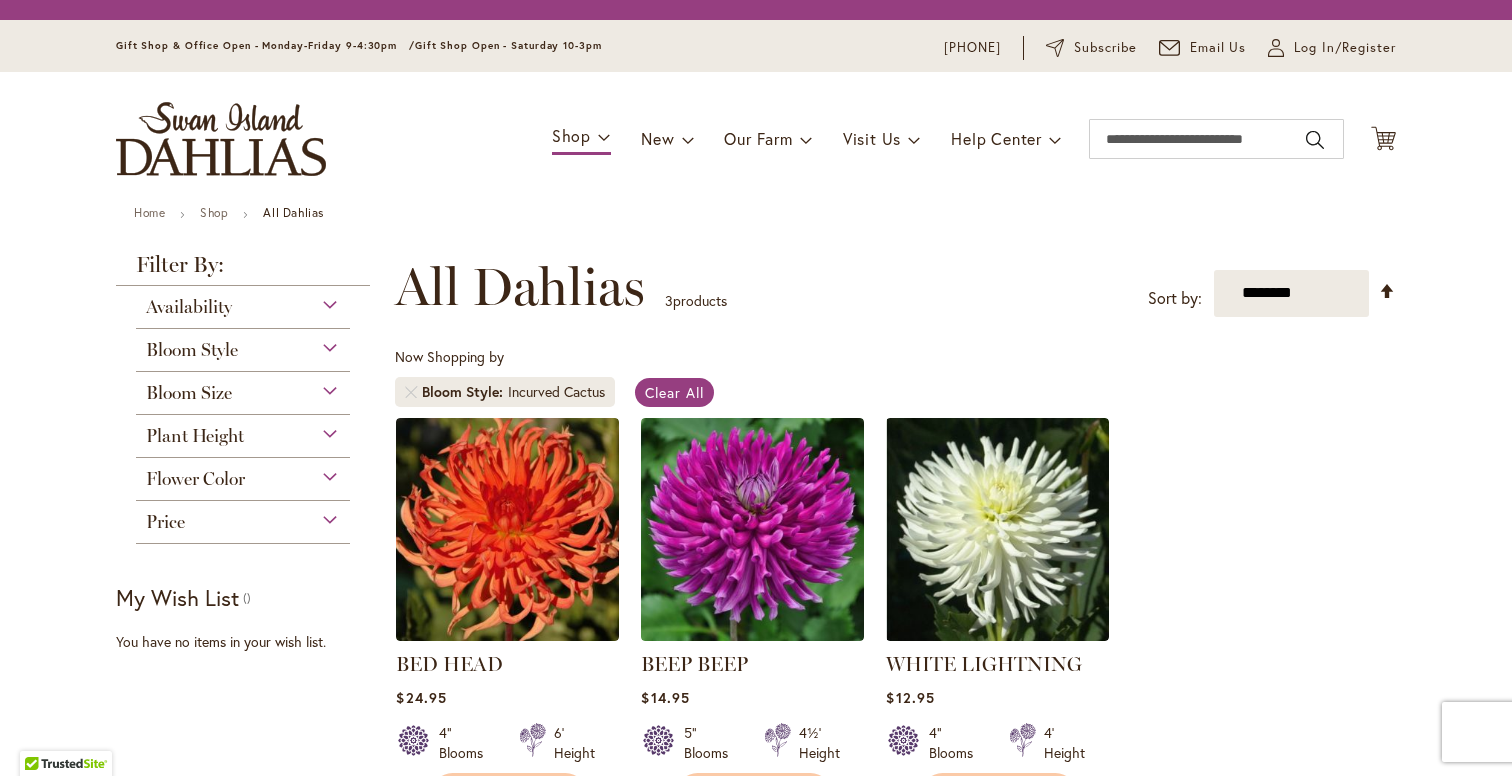 scroll, scrollTop: 0, scrollLeft: 0, axis: both 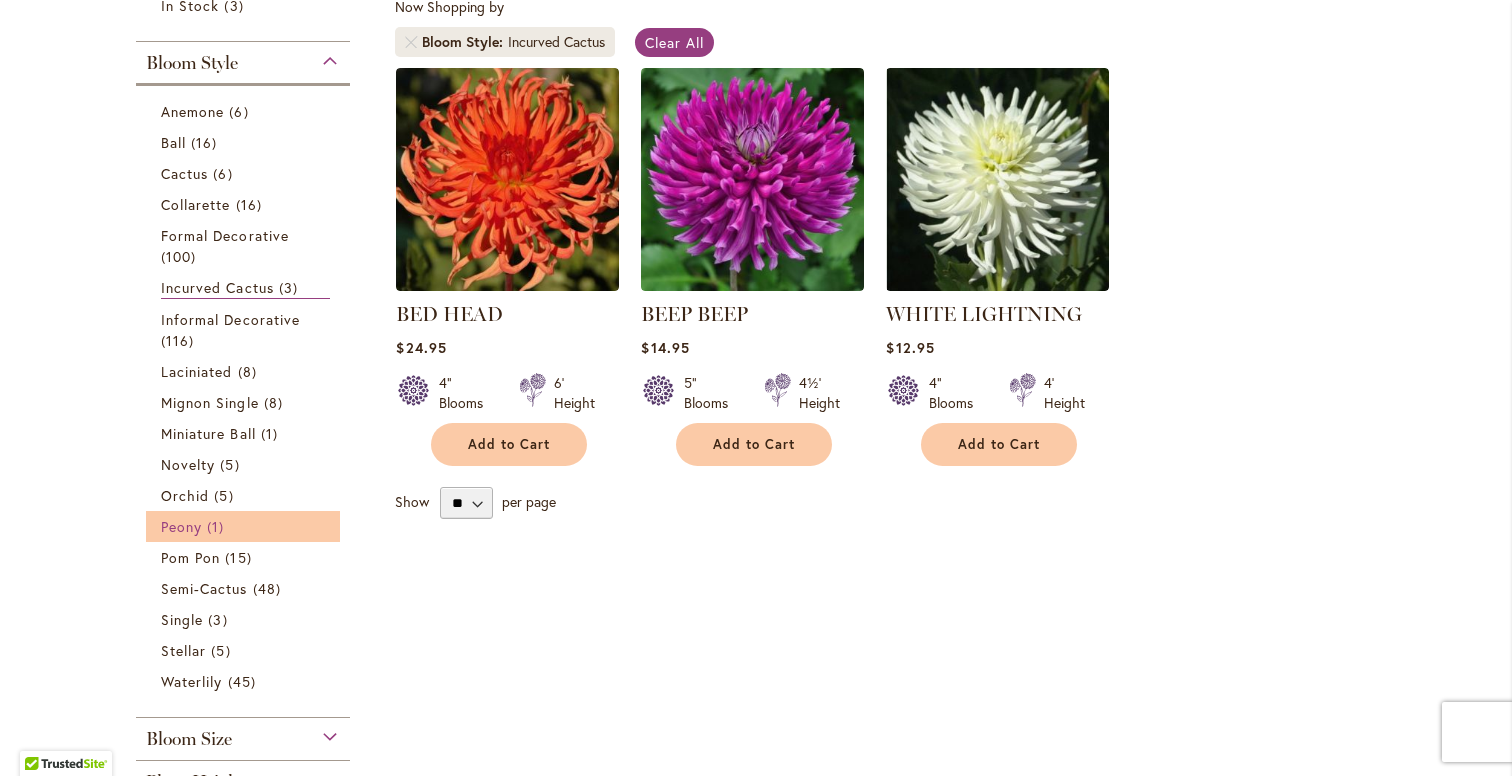click on "Peony" at bounding box center [181, 526] 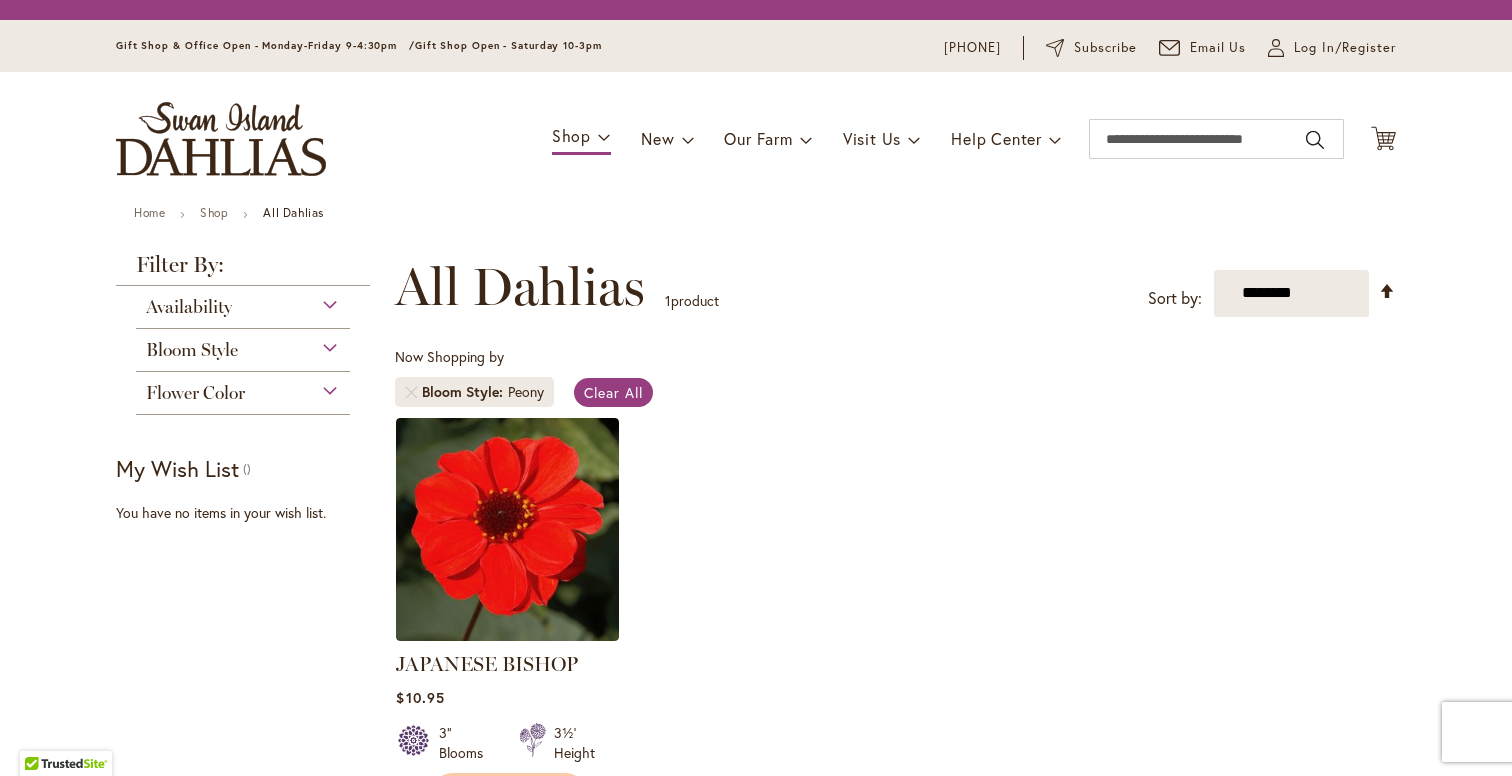 scroll, scrollTop: 0, scrollLeft: 0, axis: both 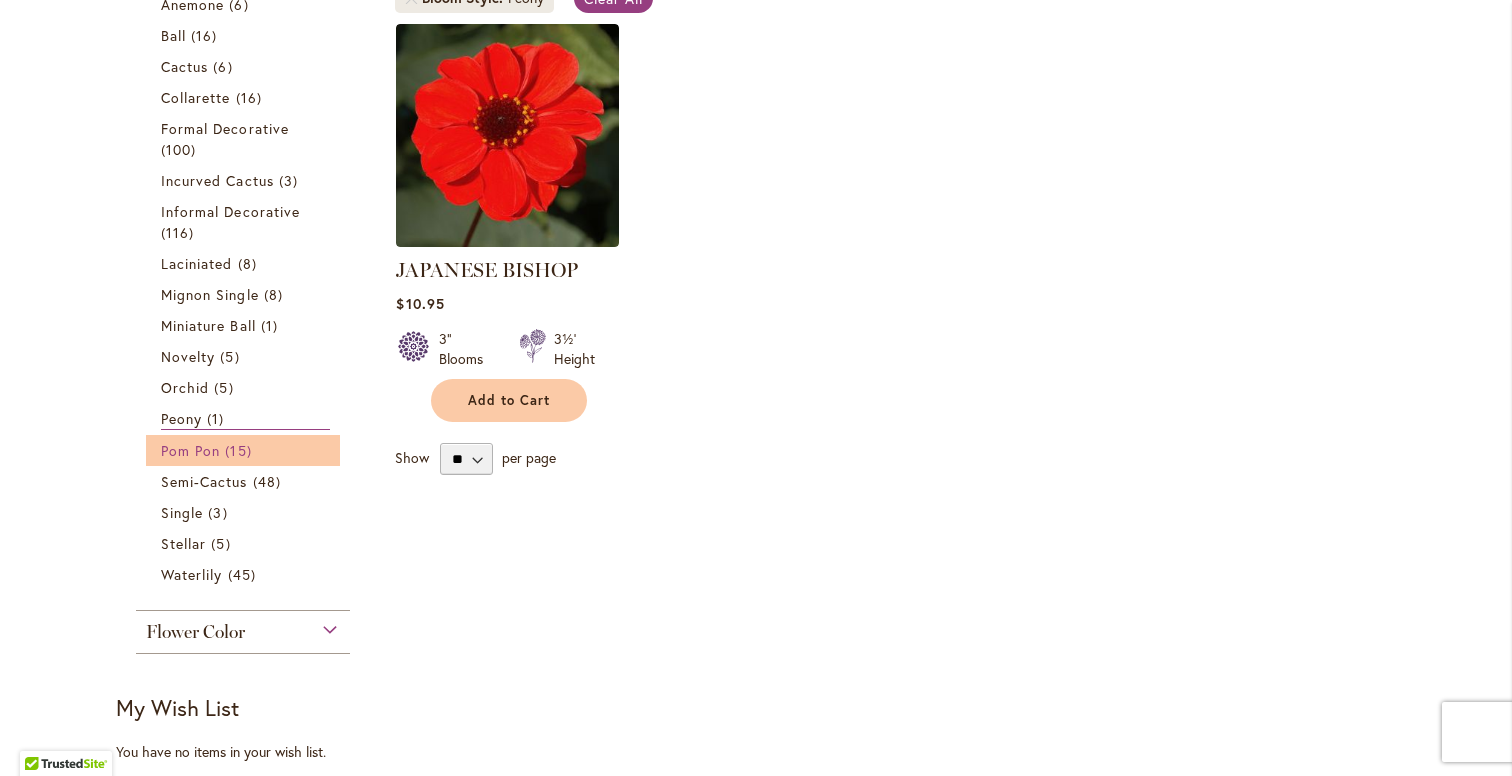 click on "Pom Pon" at bounding box center [190, 450] 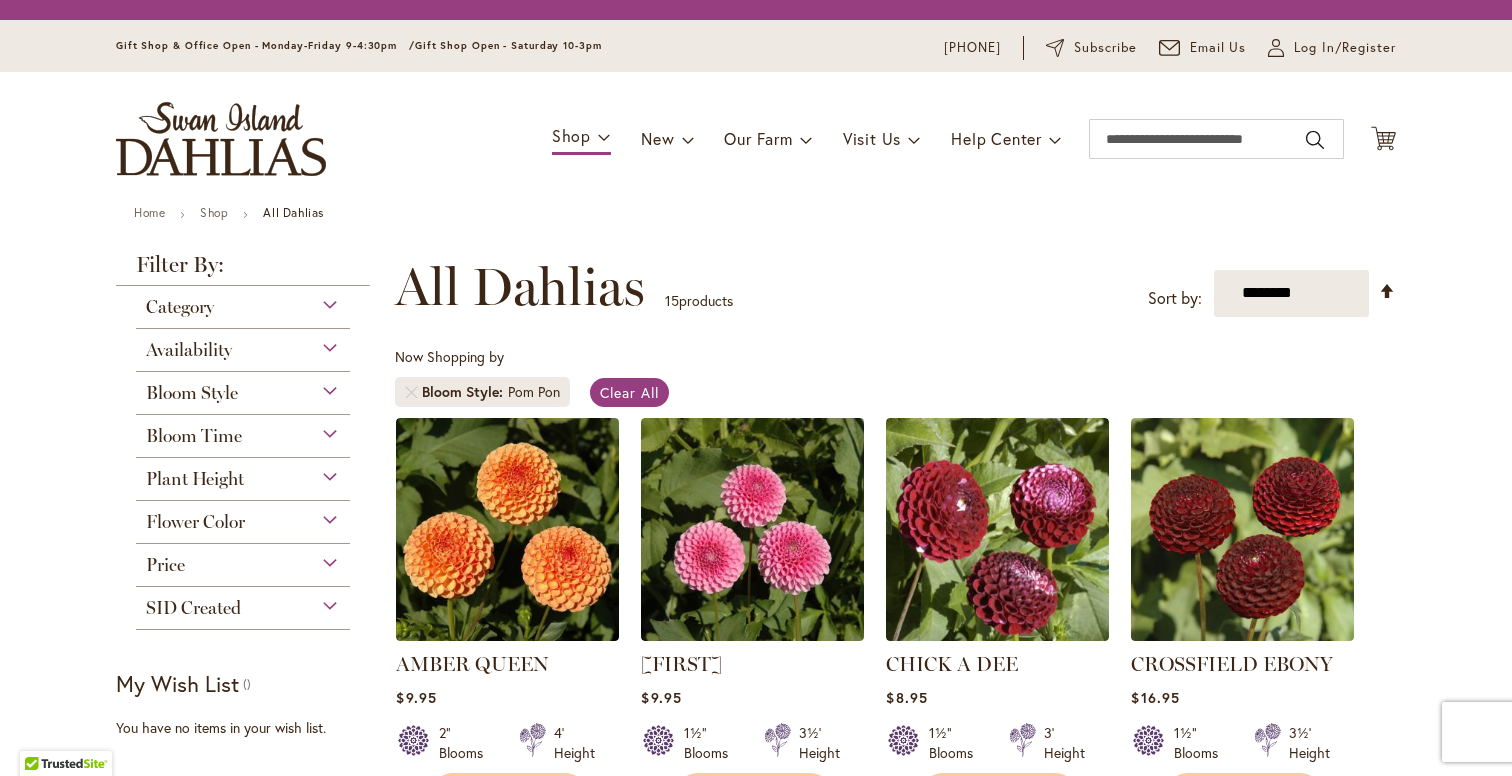 scroll, scrollTop: 0, scrollLeft: 0, axis: both 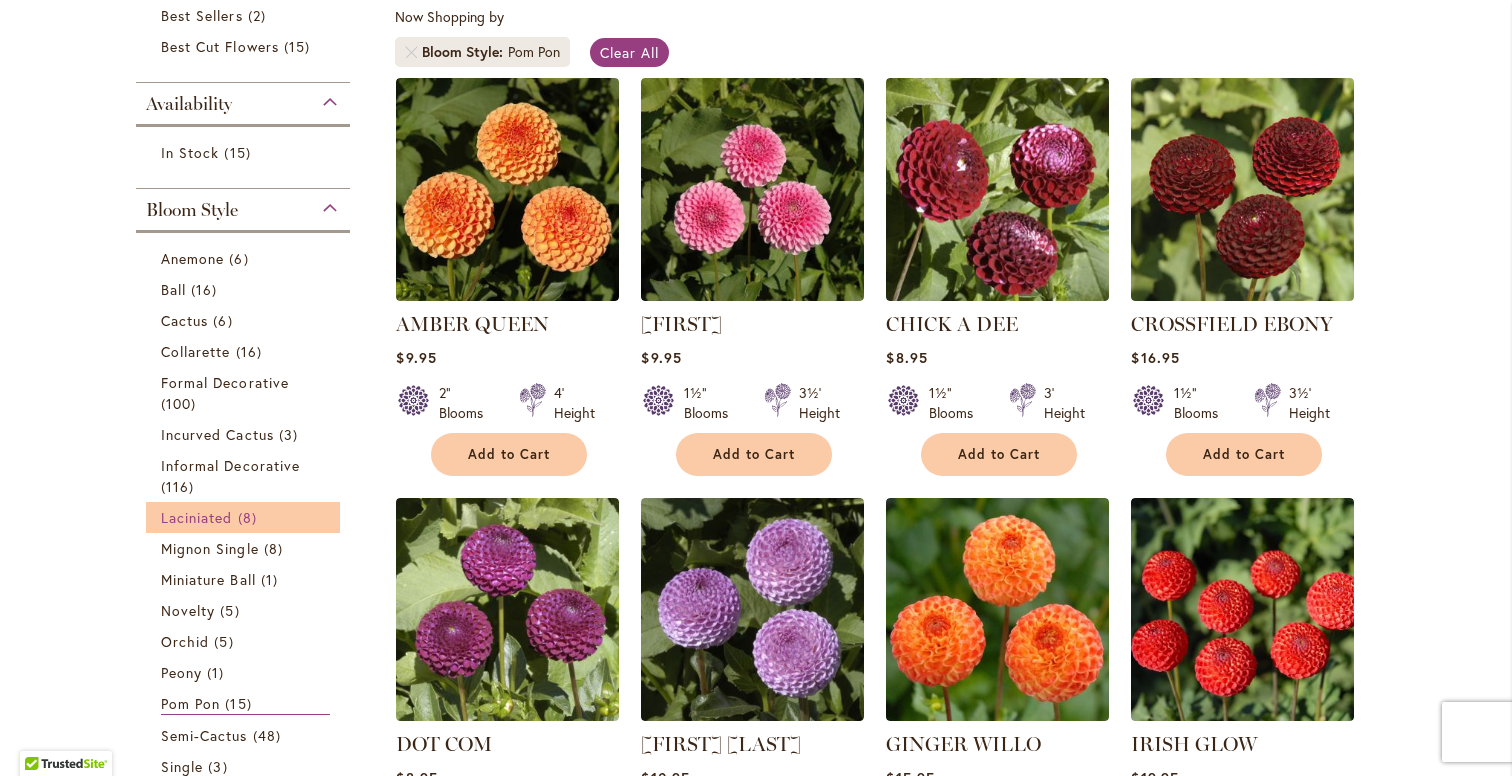 click on "Laciniated" at bounding box center (197, 517) 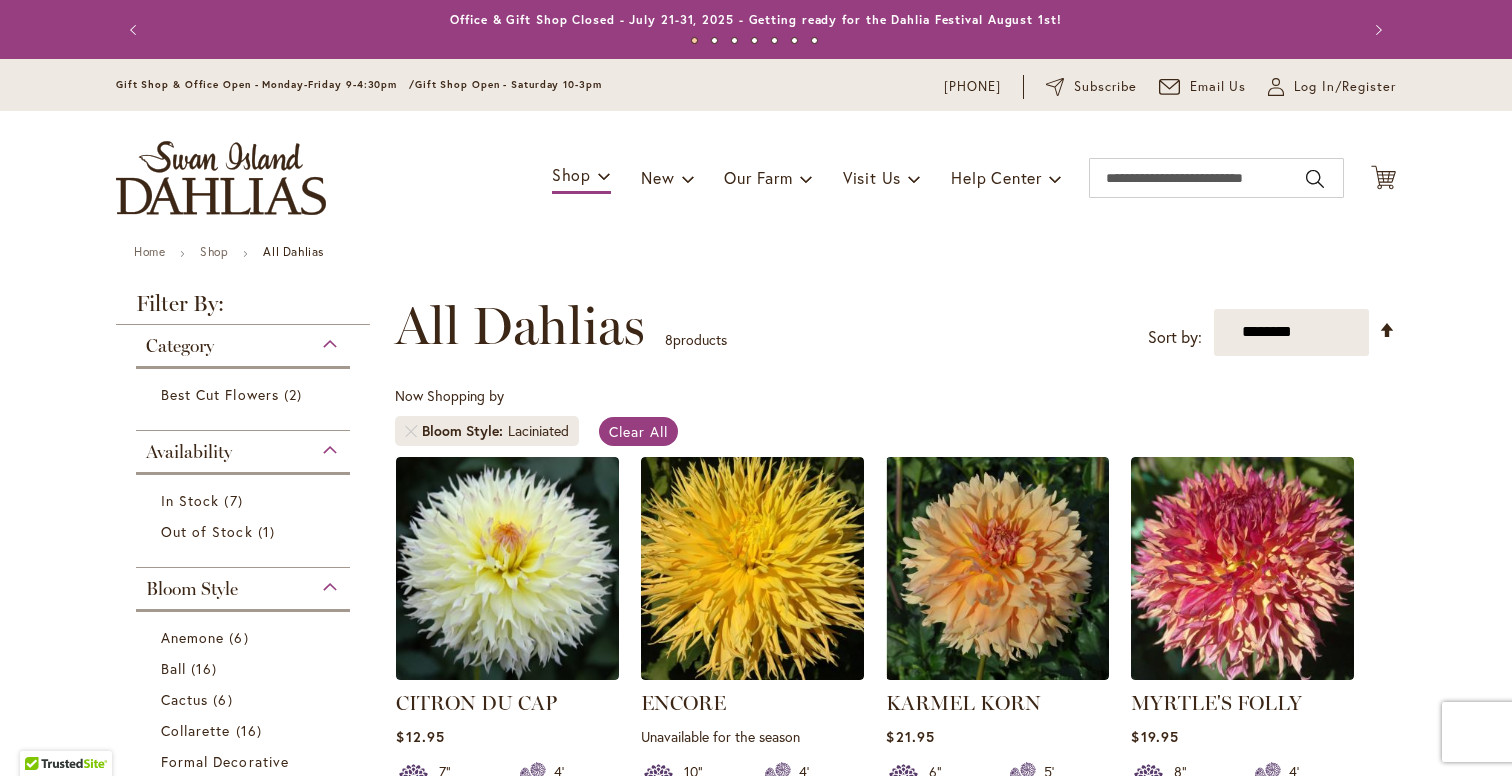 scroll, scrollTop: 0, scrollLeft: 0, axis: both 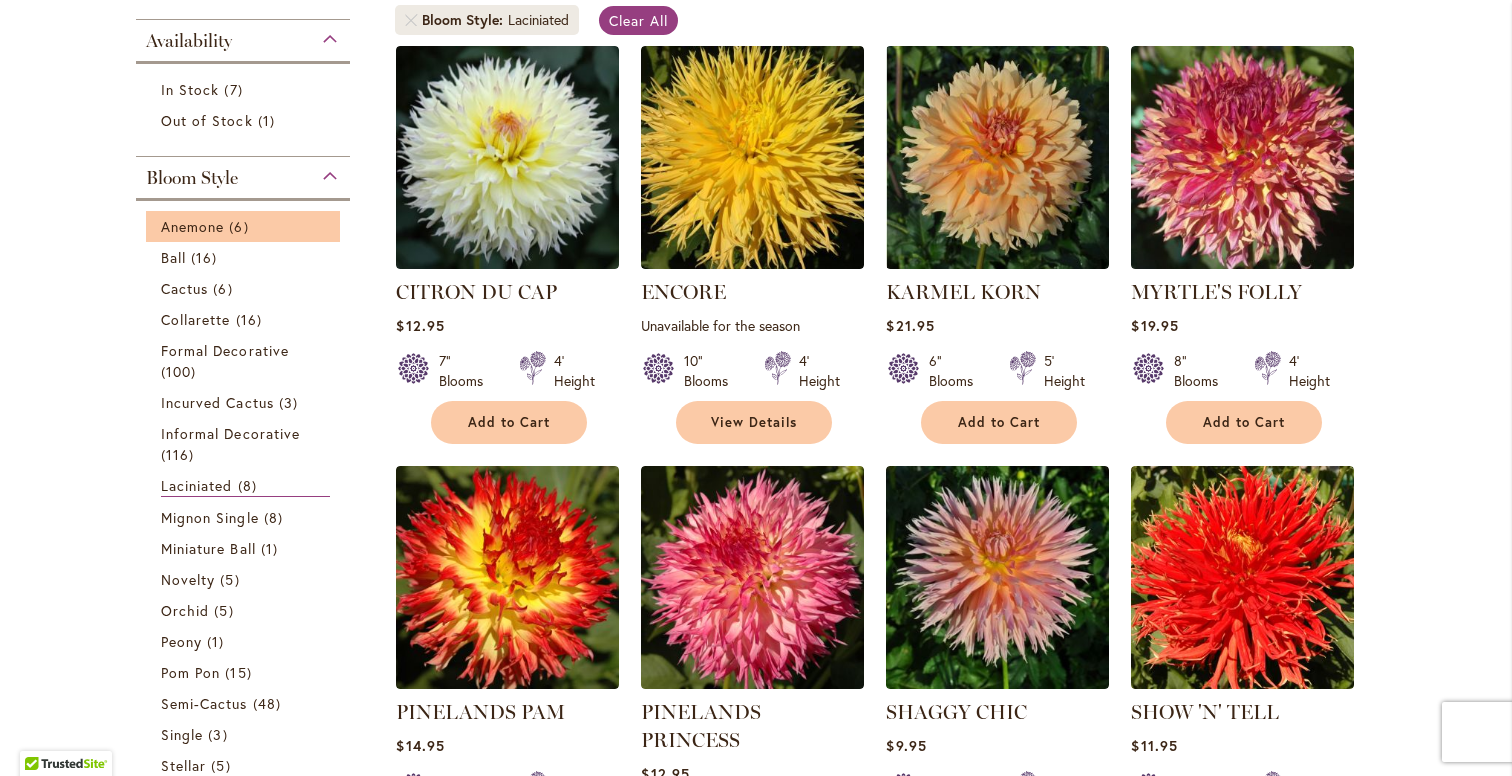 click on "Anemone
6
items" at bounding box center (243, 226) 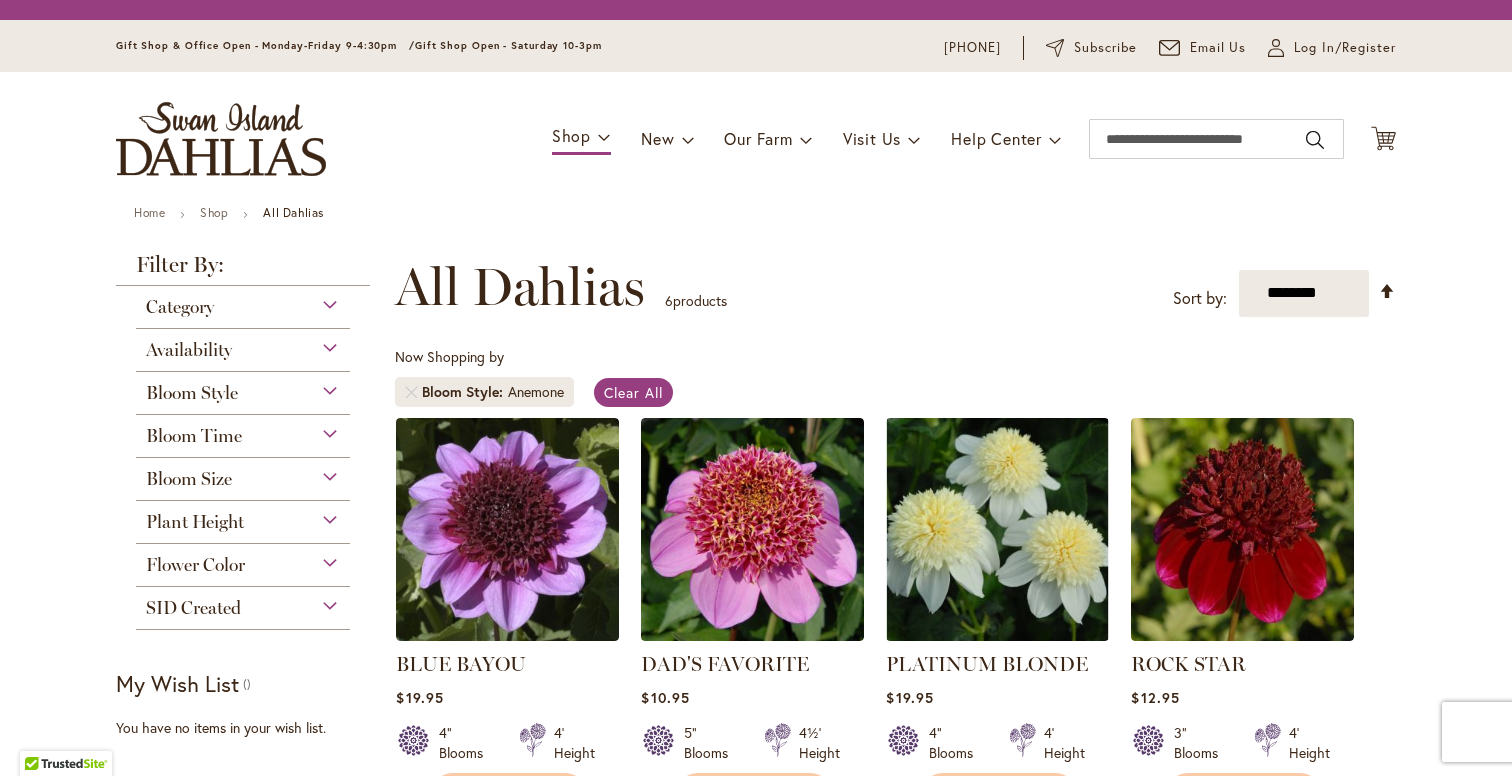 scroll, scrollTop: 0, scrollLeft: 0, axis: both 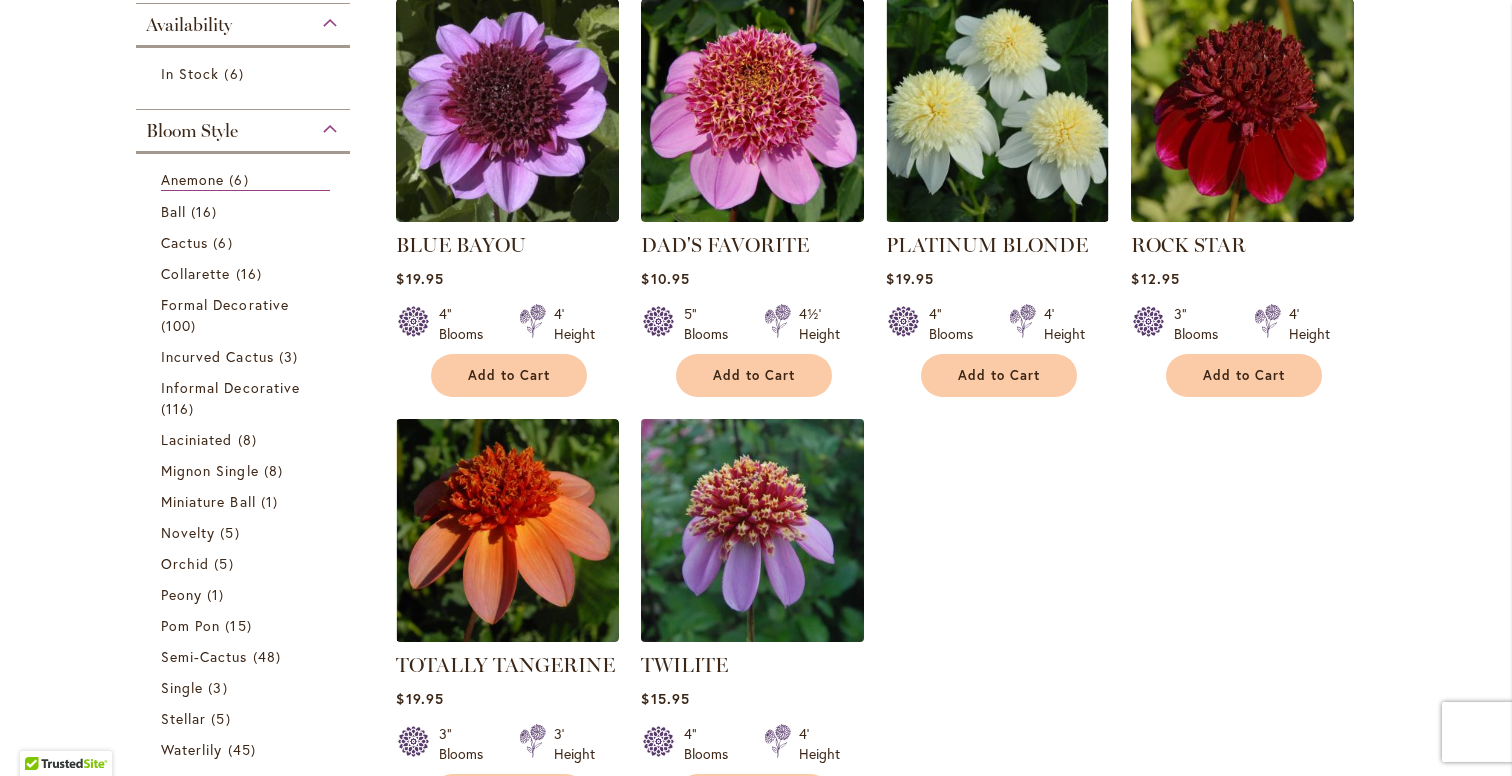click at bounding box center (753, 530) 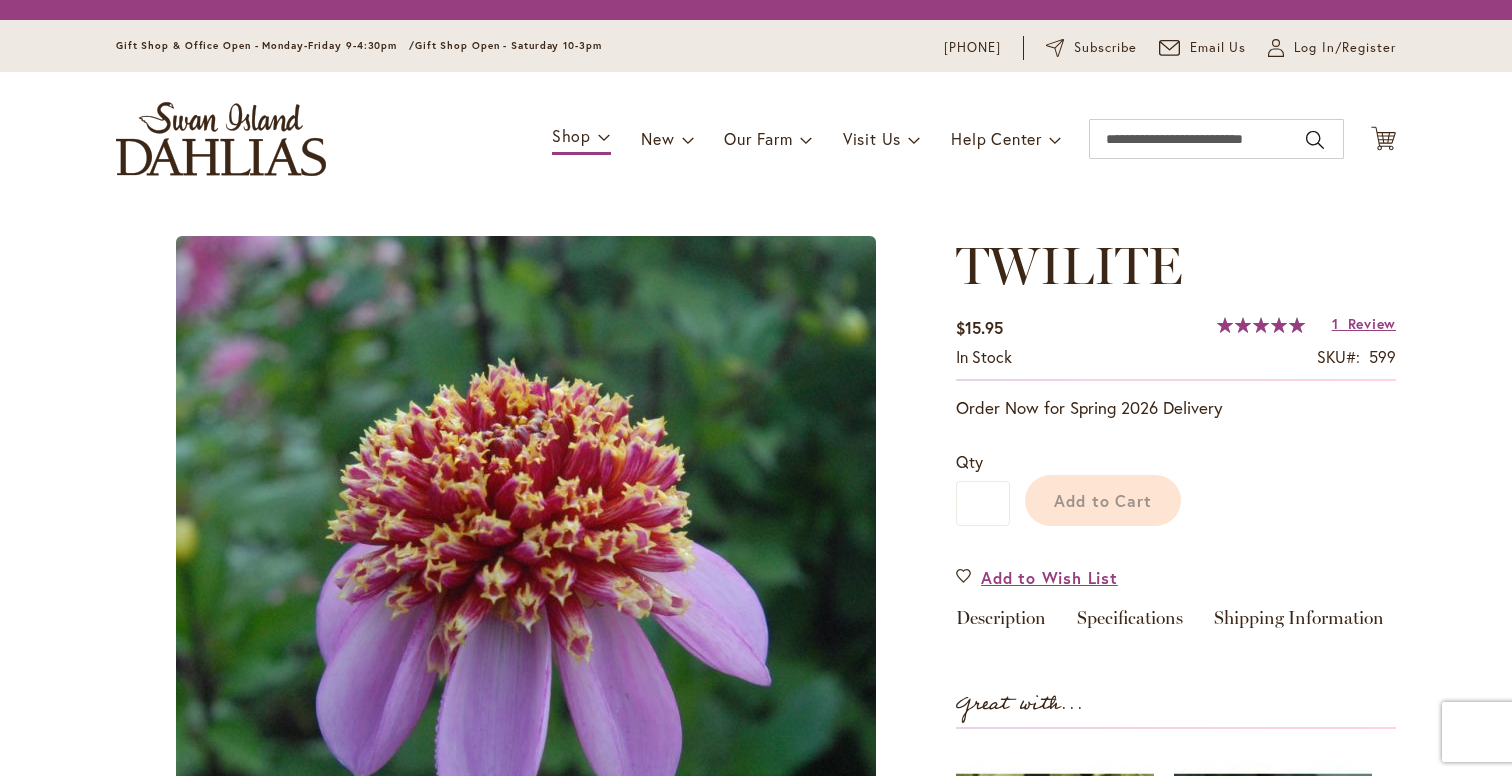 scroll, scrollTop: 0, scrollLeft: 0, axis: both 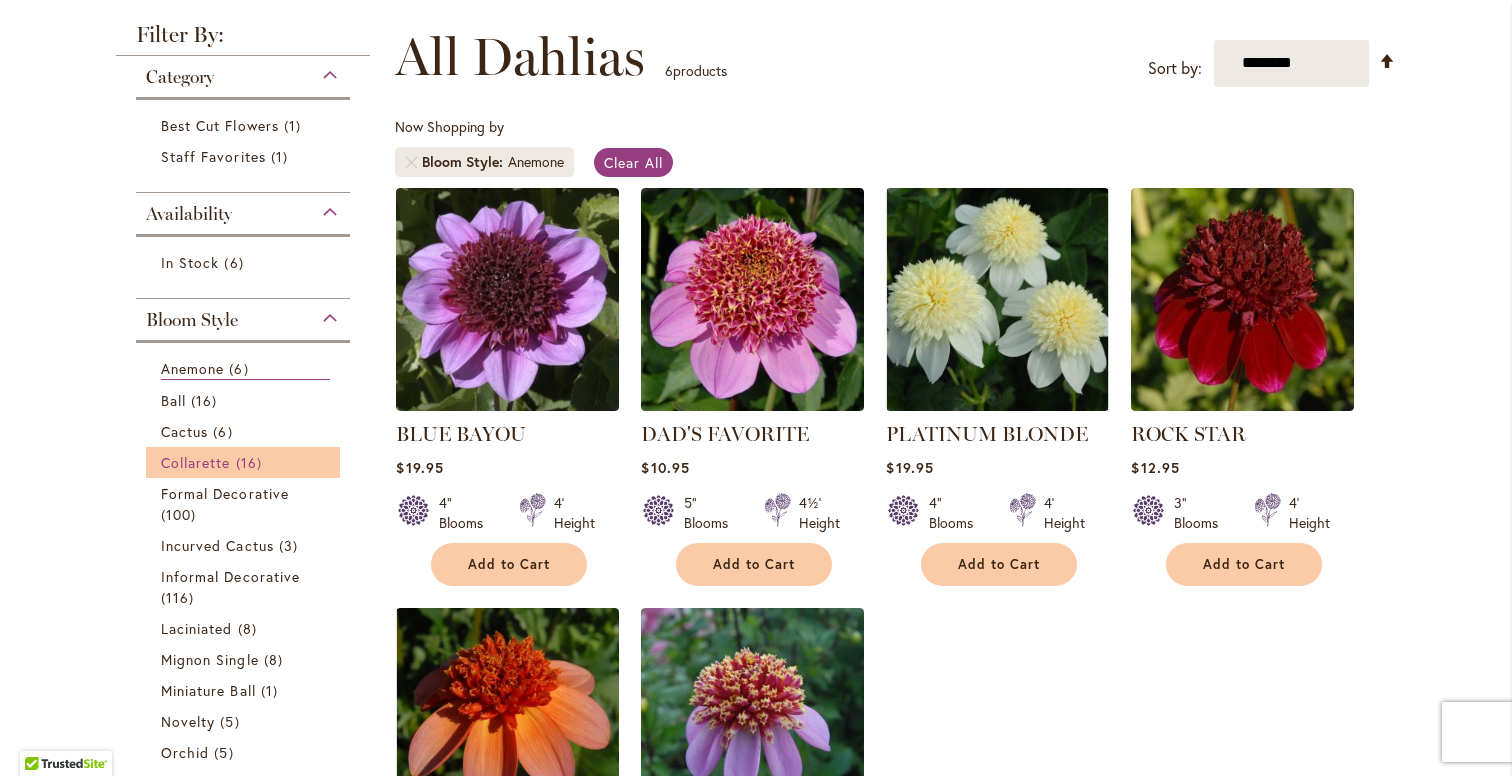 click on "Collarette" at bounding box center (196, 462) 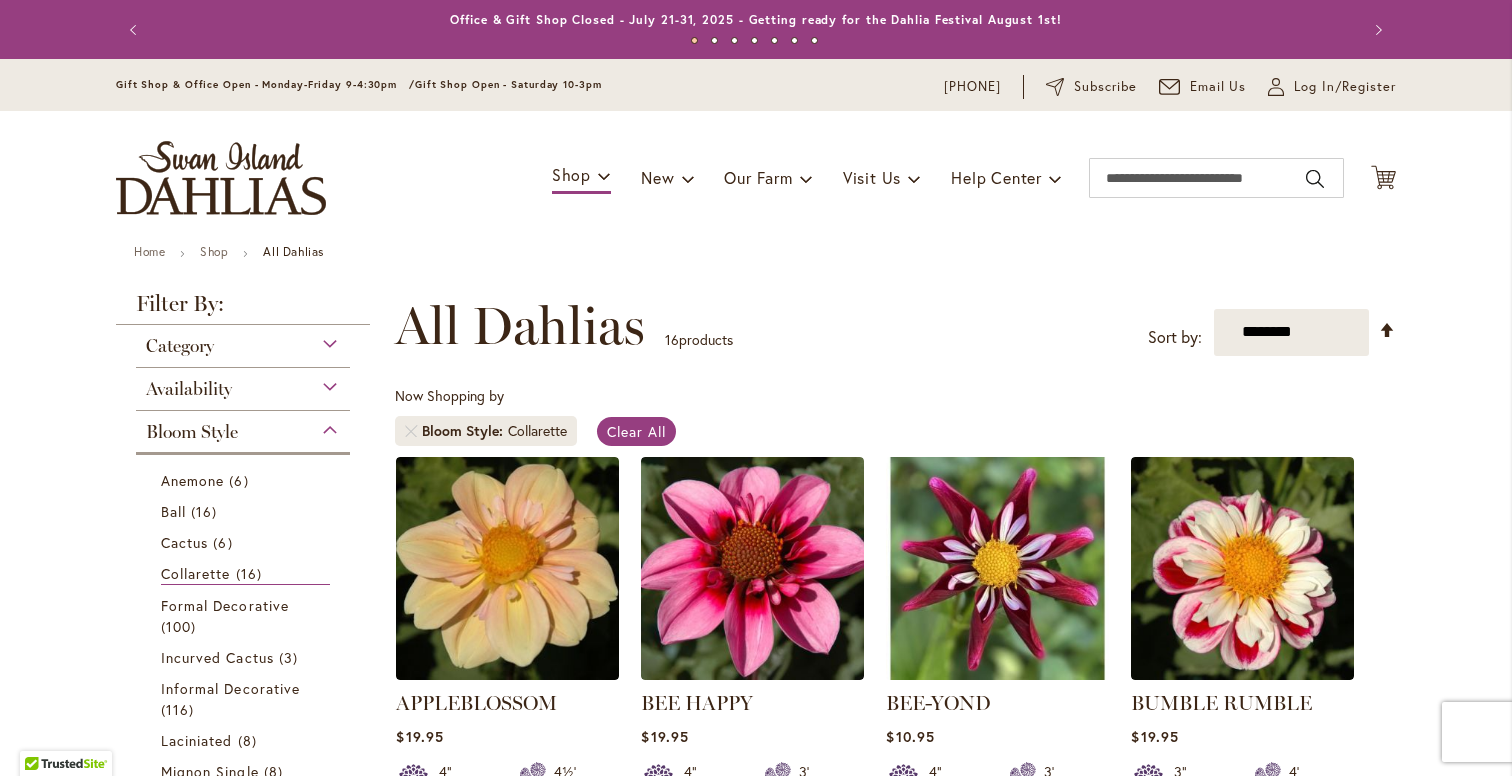 scroll, scrollTop: 0, scrollLeft: 0, axis: both 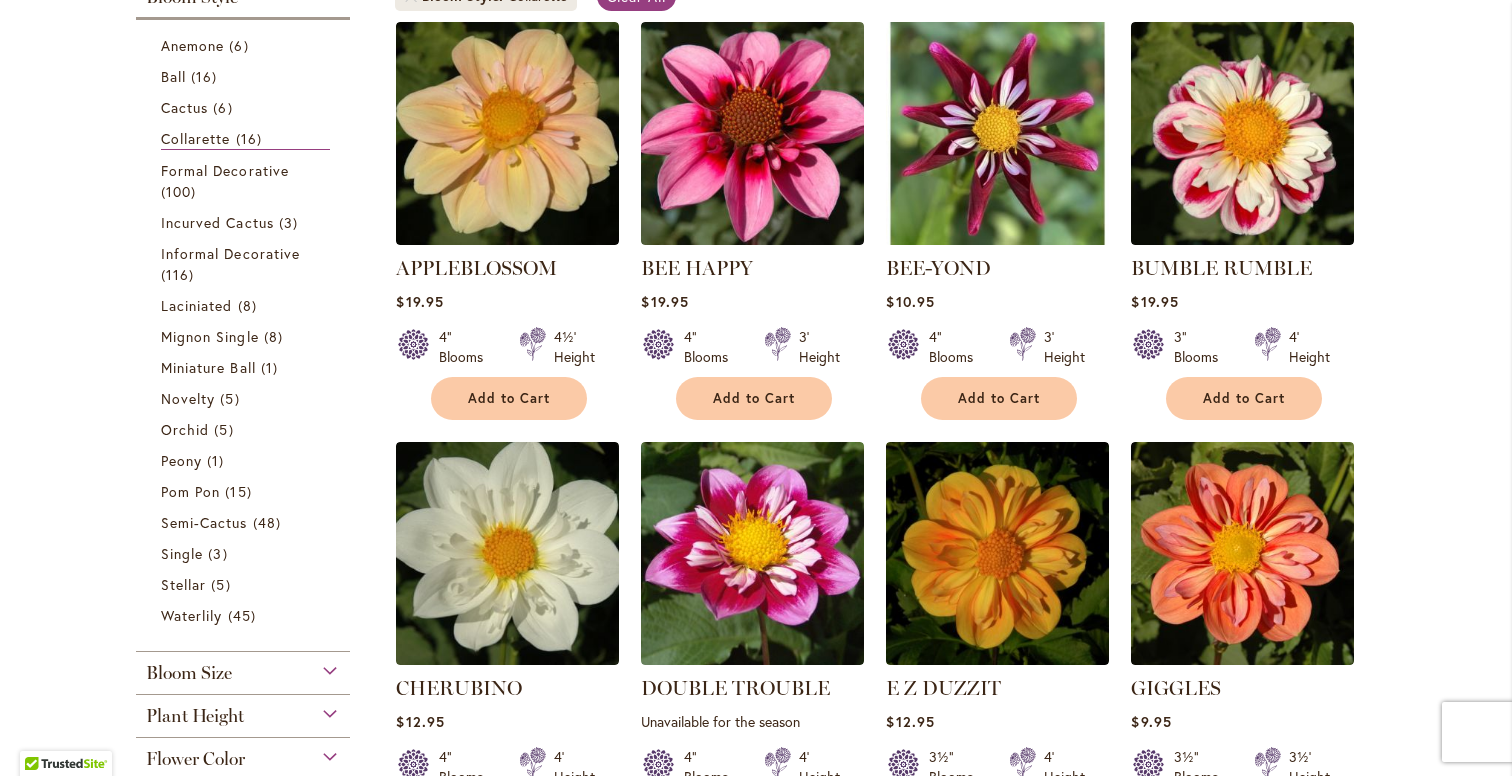 click on "Peony" at bounding box center [181, 460] 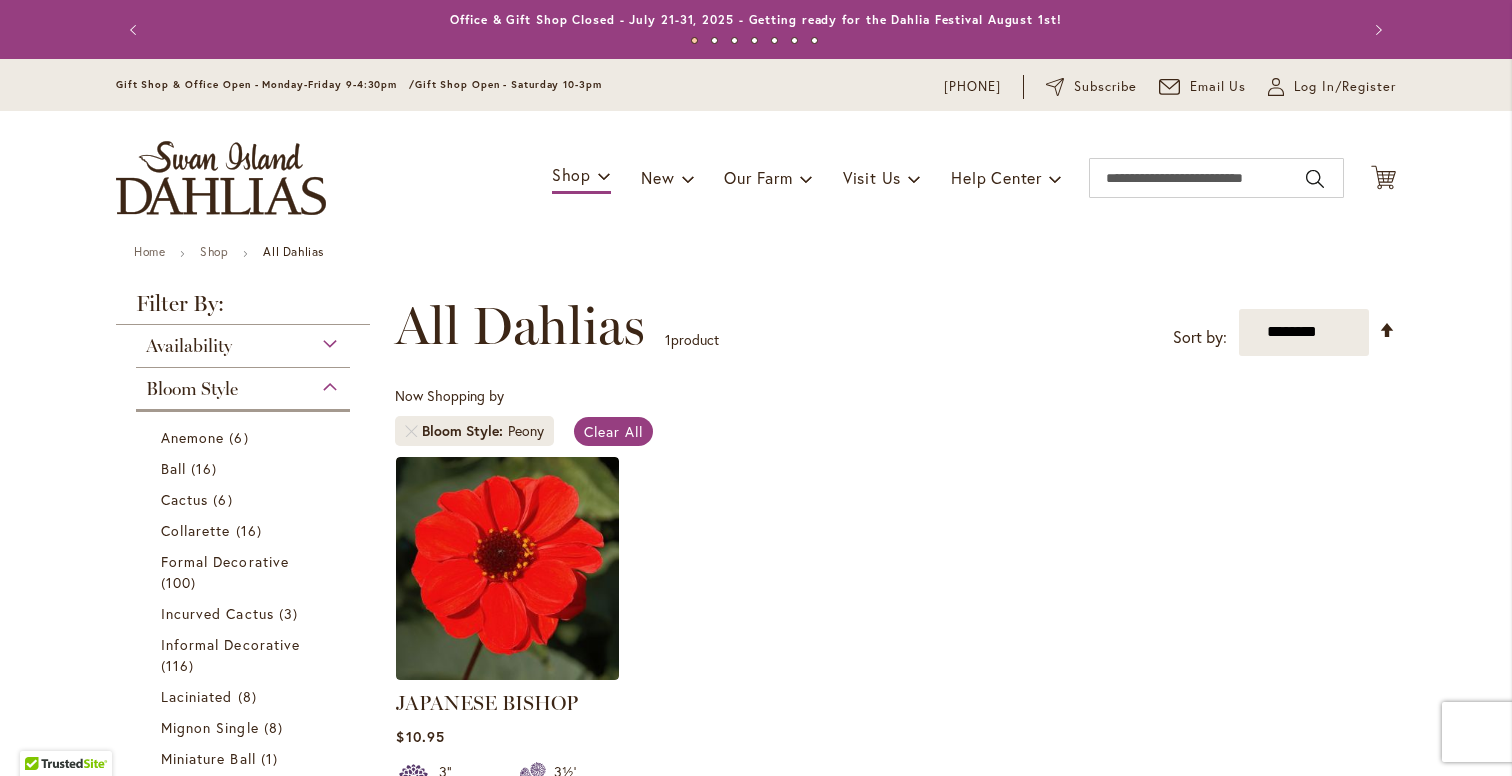 scroll, scrollTop: 0, scrollLeft: 0, axis: both 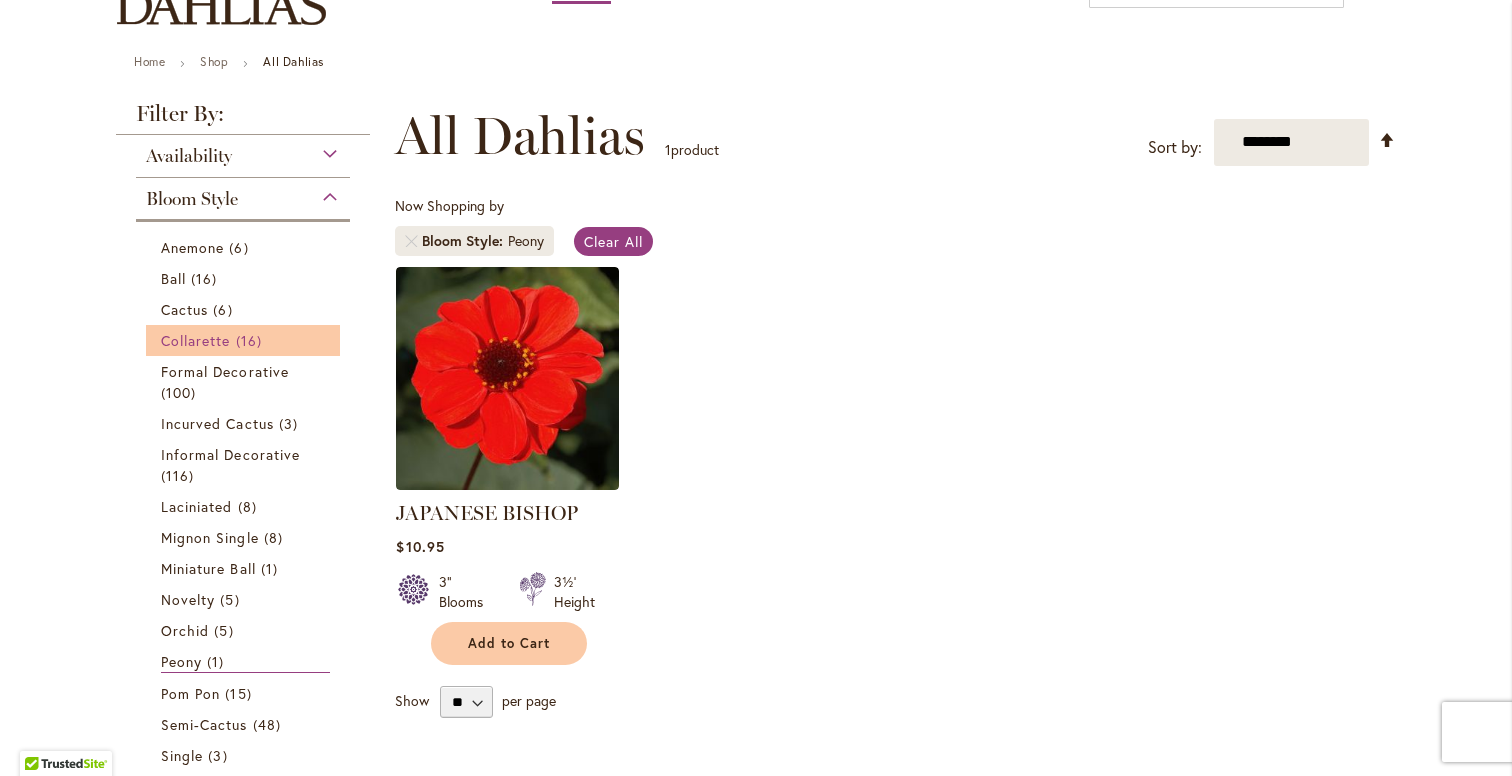 click on "Collarette" at bounding box center (196, 340) 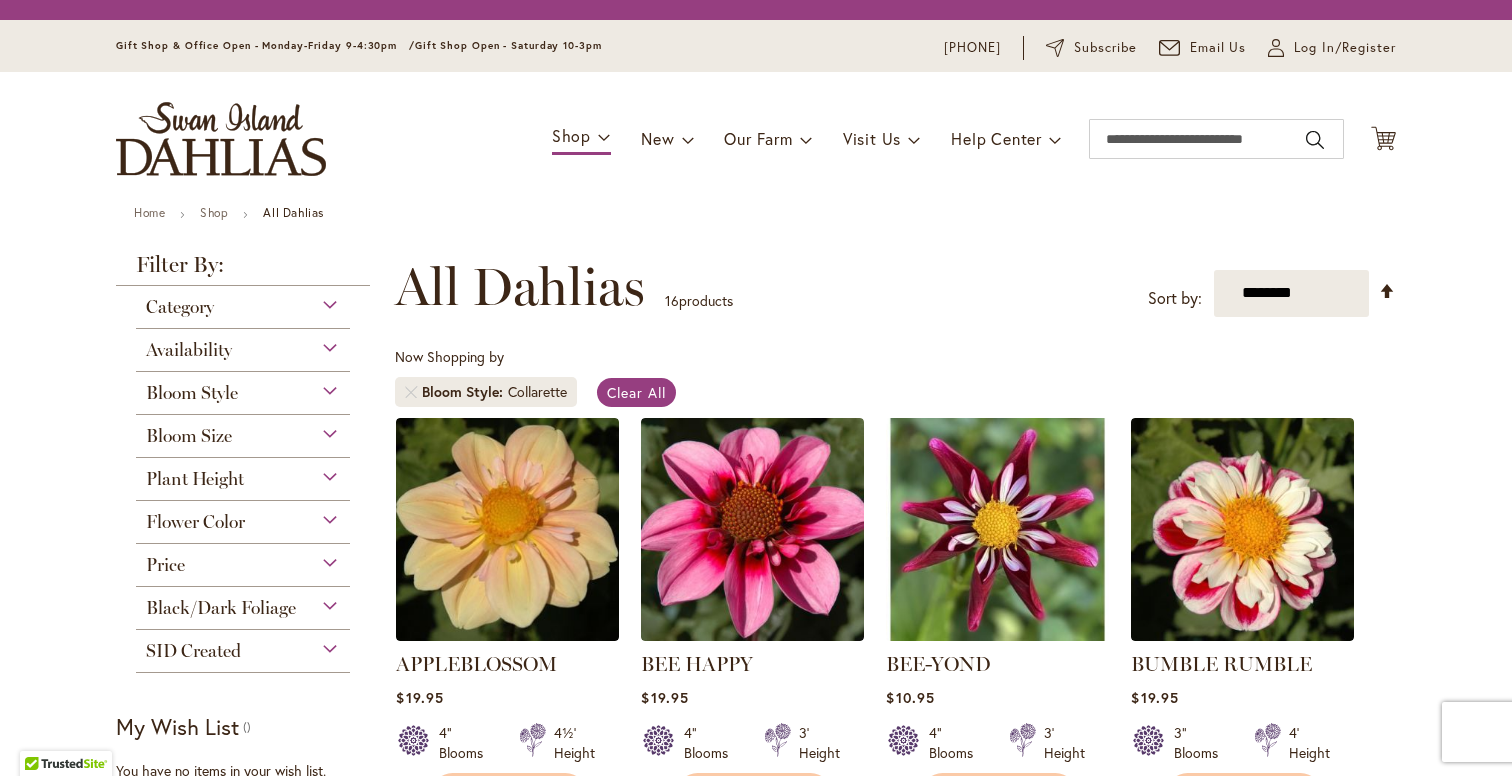 scroll, scrollTop: 0, scrollLeft: 0, axis: both 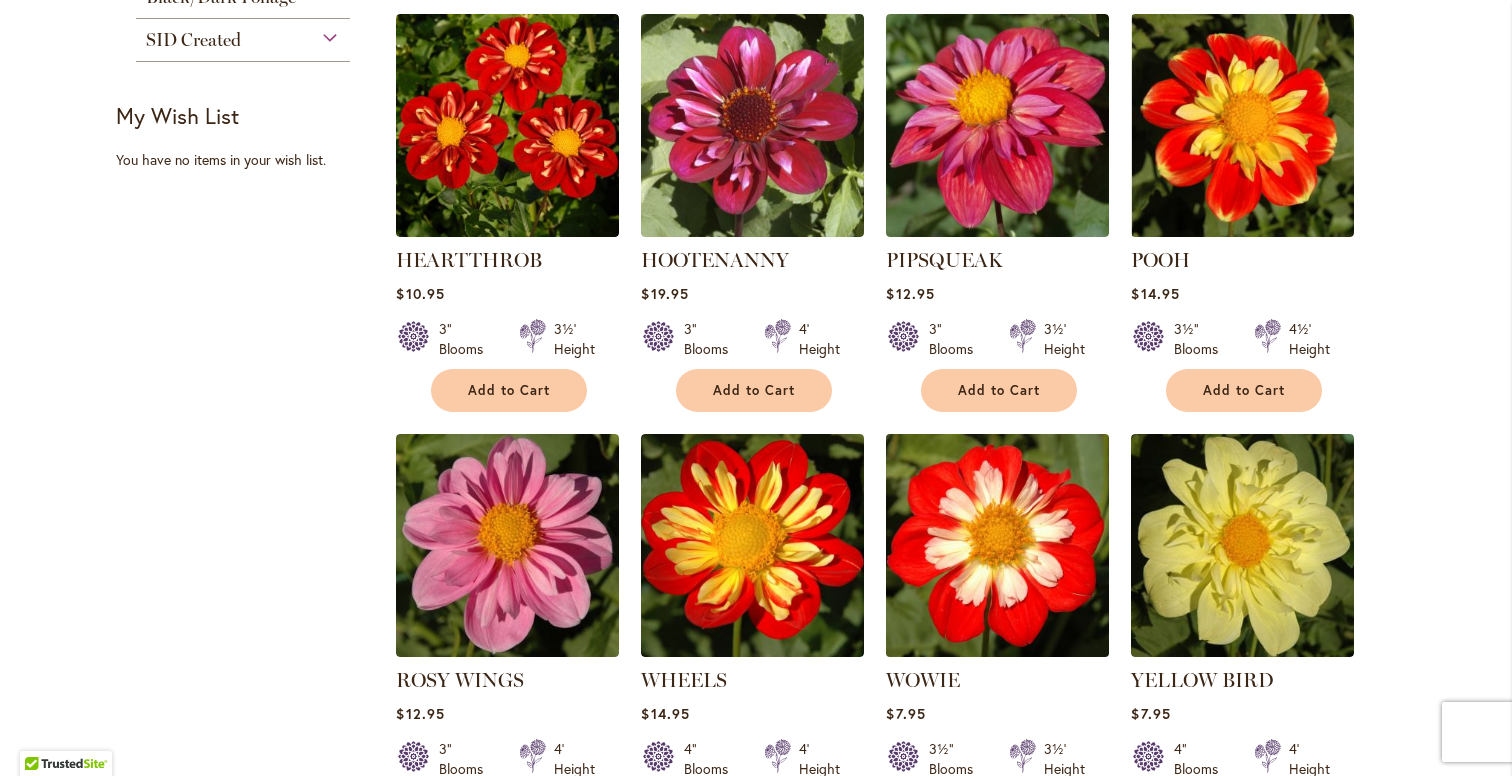 click at bounding box center (998, 545) 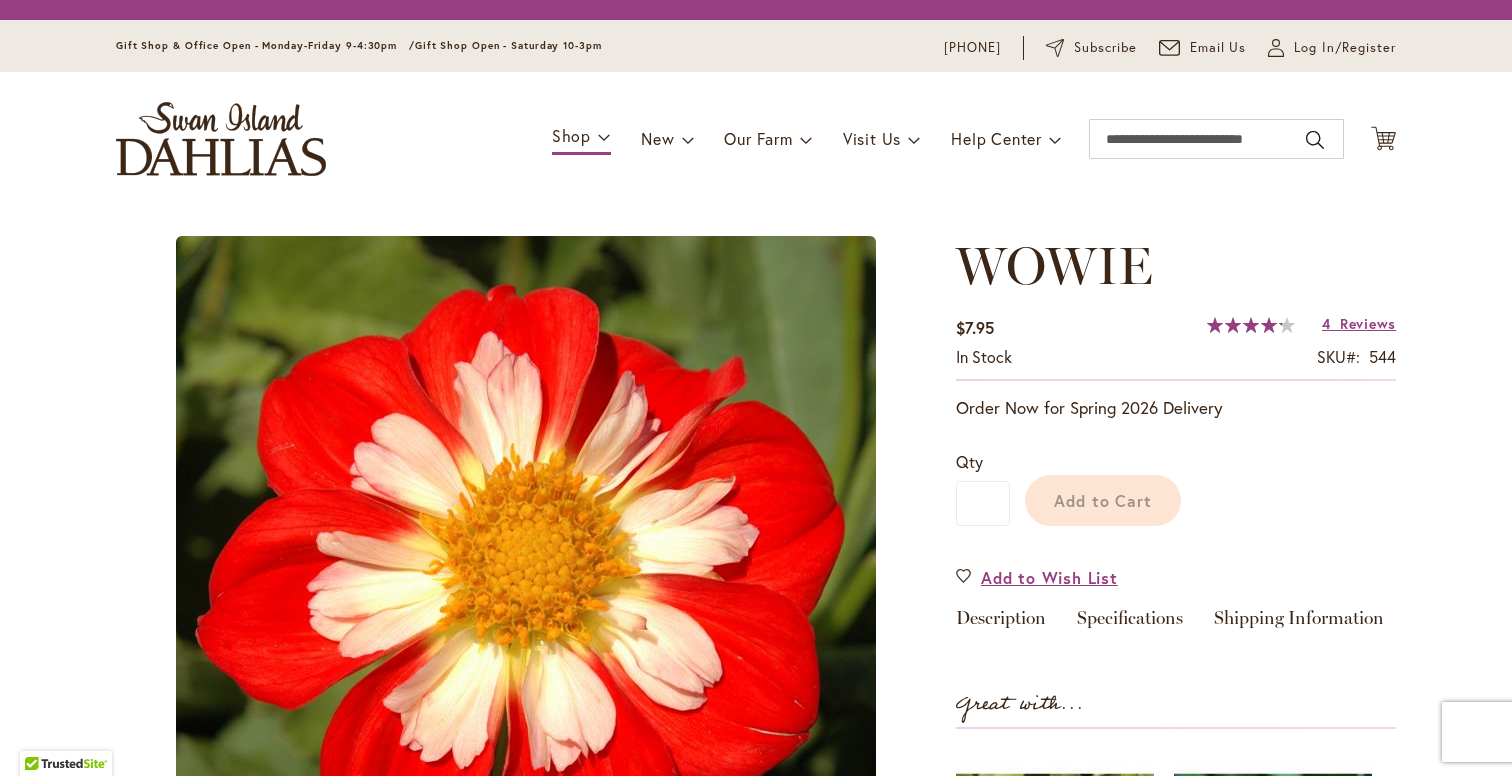 scroll, scrollTop: 0, scrollLeft: 0, axis: both 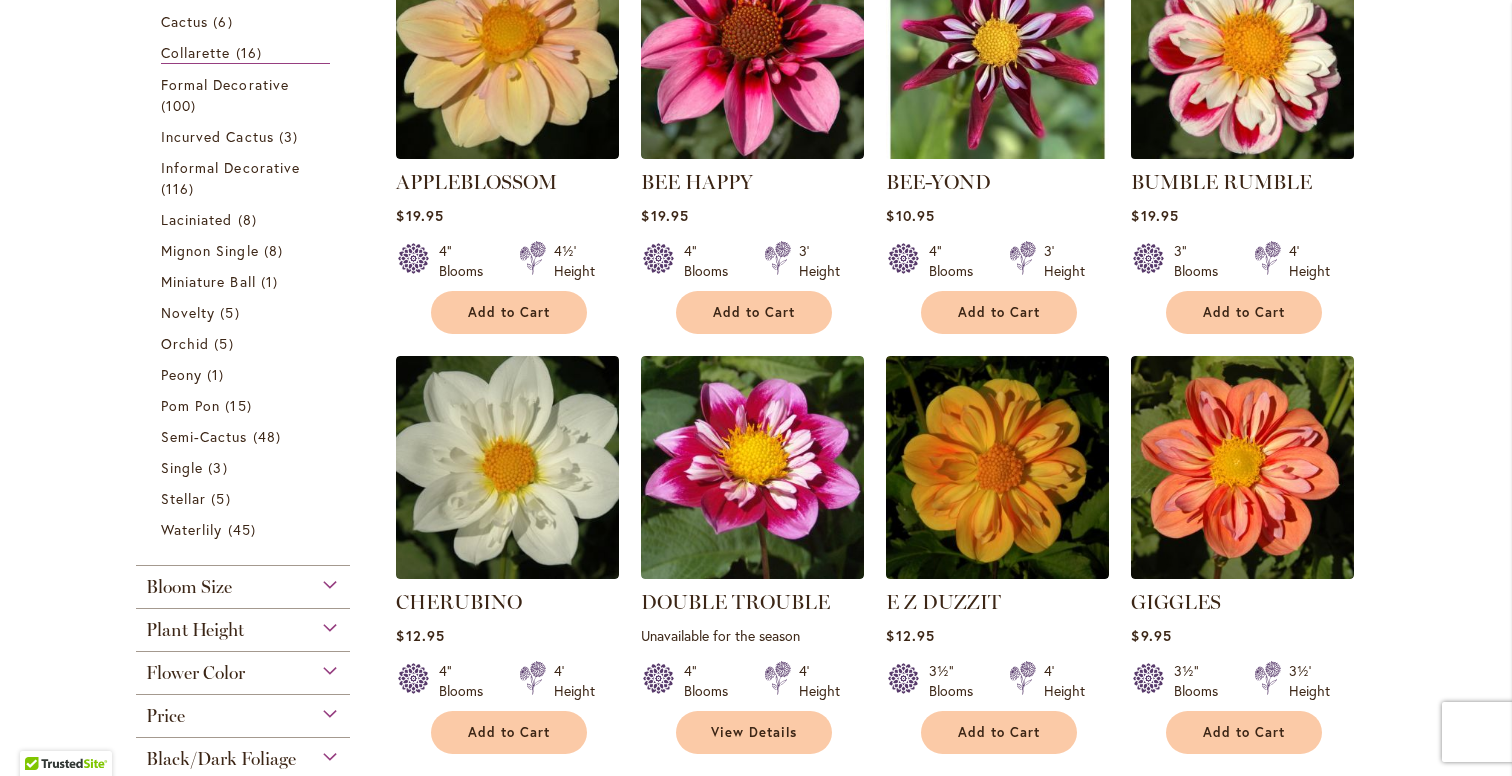 click at bounding box center (1243, 47) 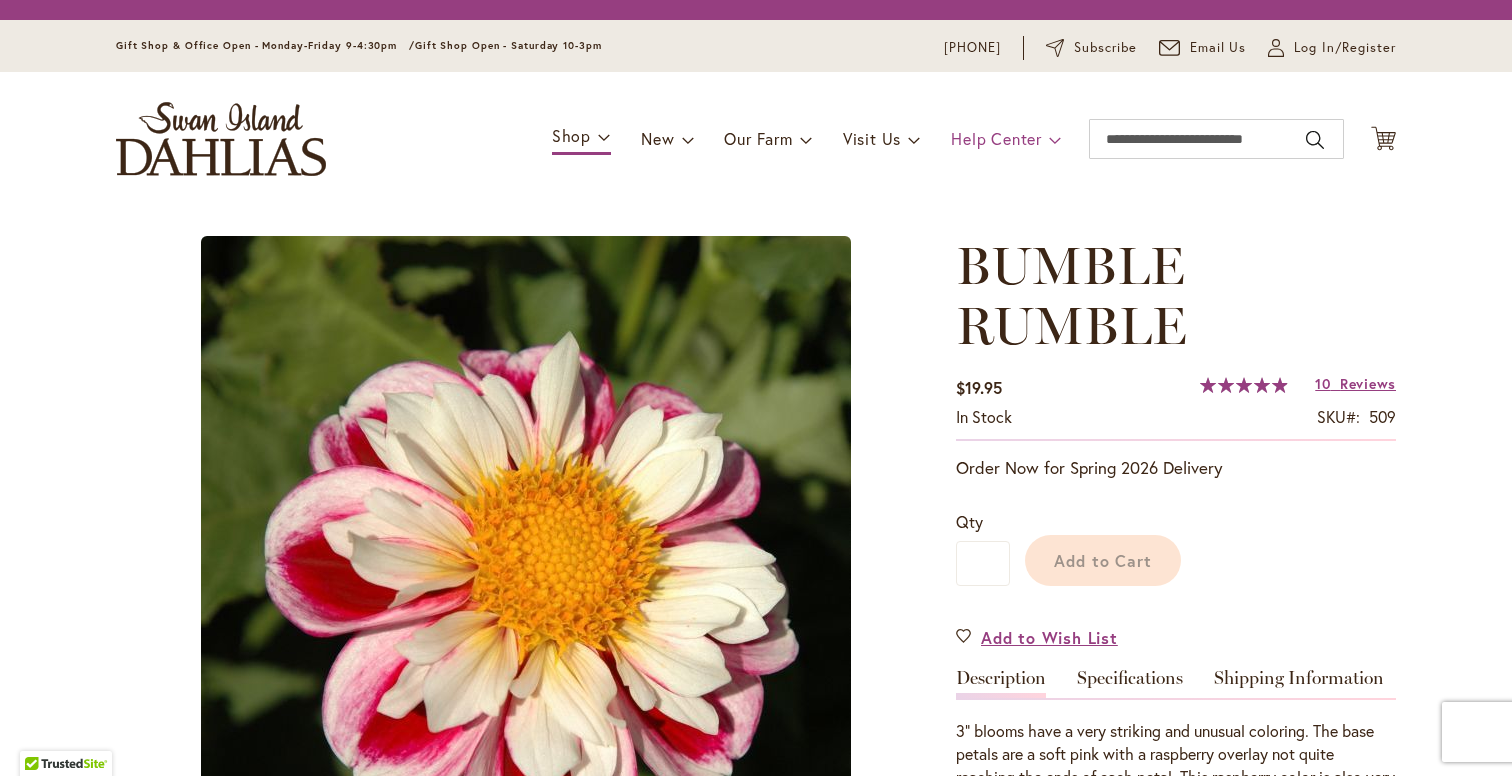 scroll, scrollTop: 0, scrollLeft: 0, axis: both 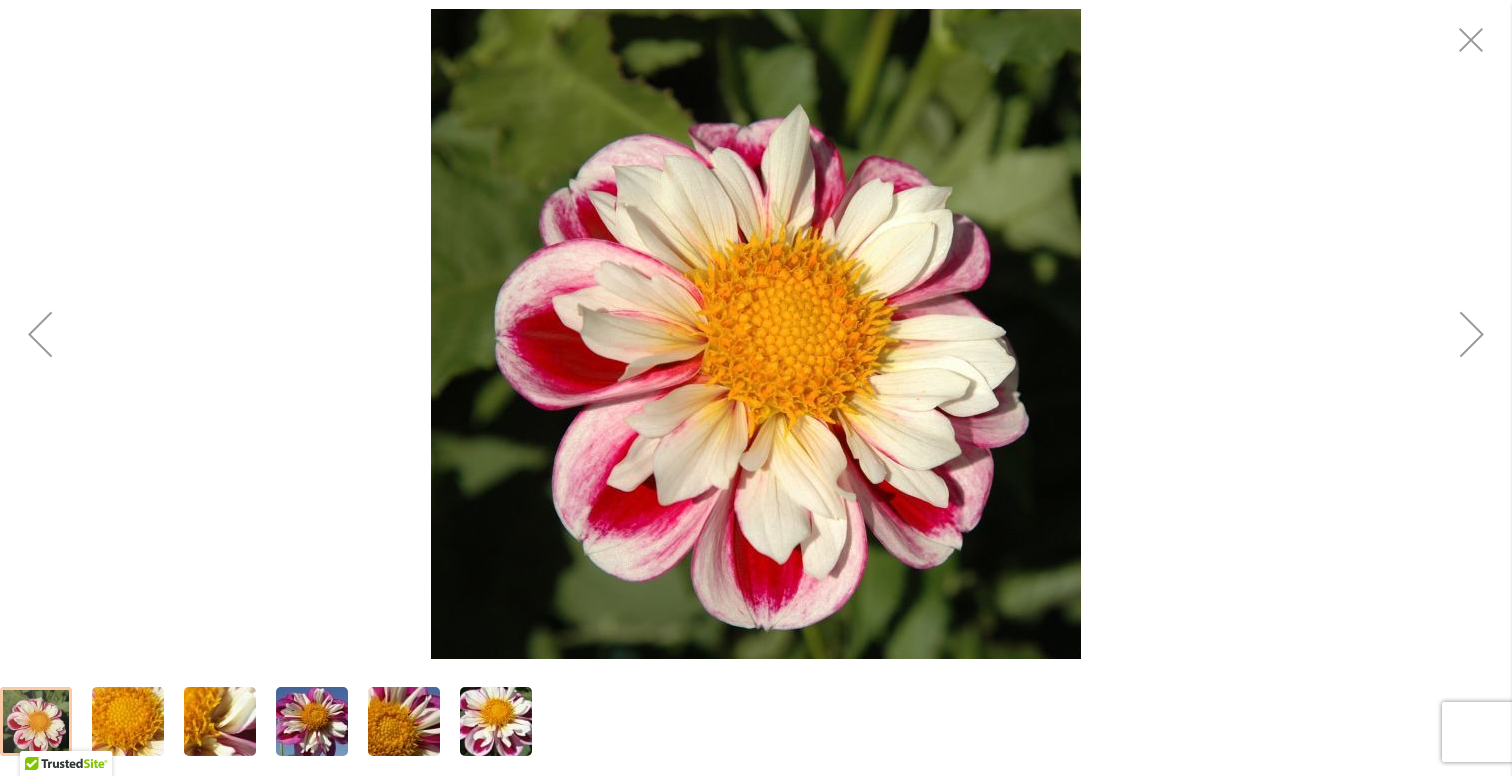 click at bounding box center (312, 722) 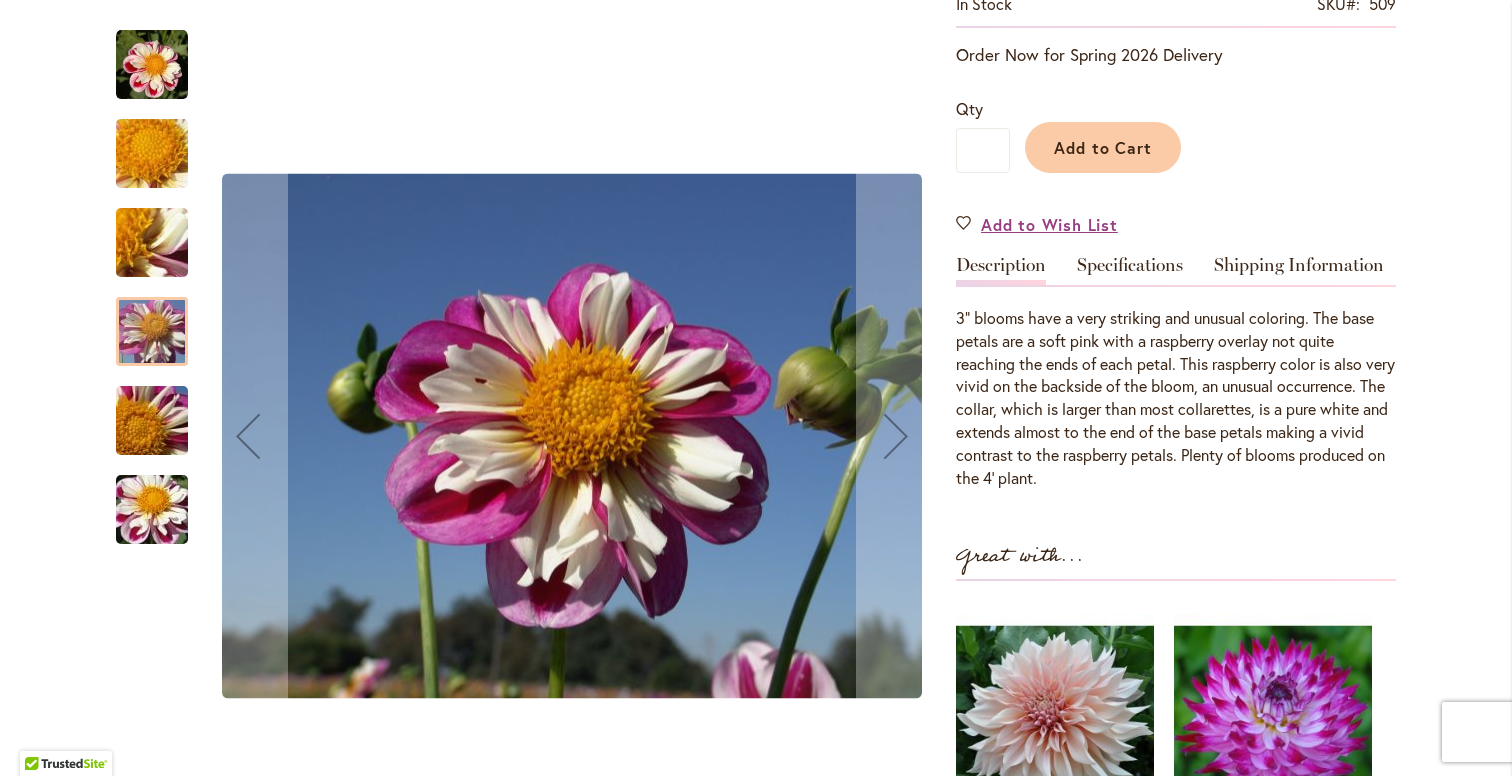 scroll, scrollTop: 483, scrollLeft: 0, axis: vertical 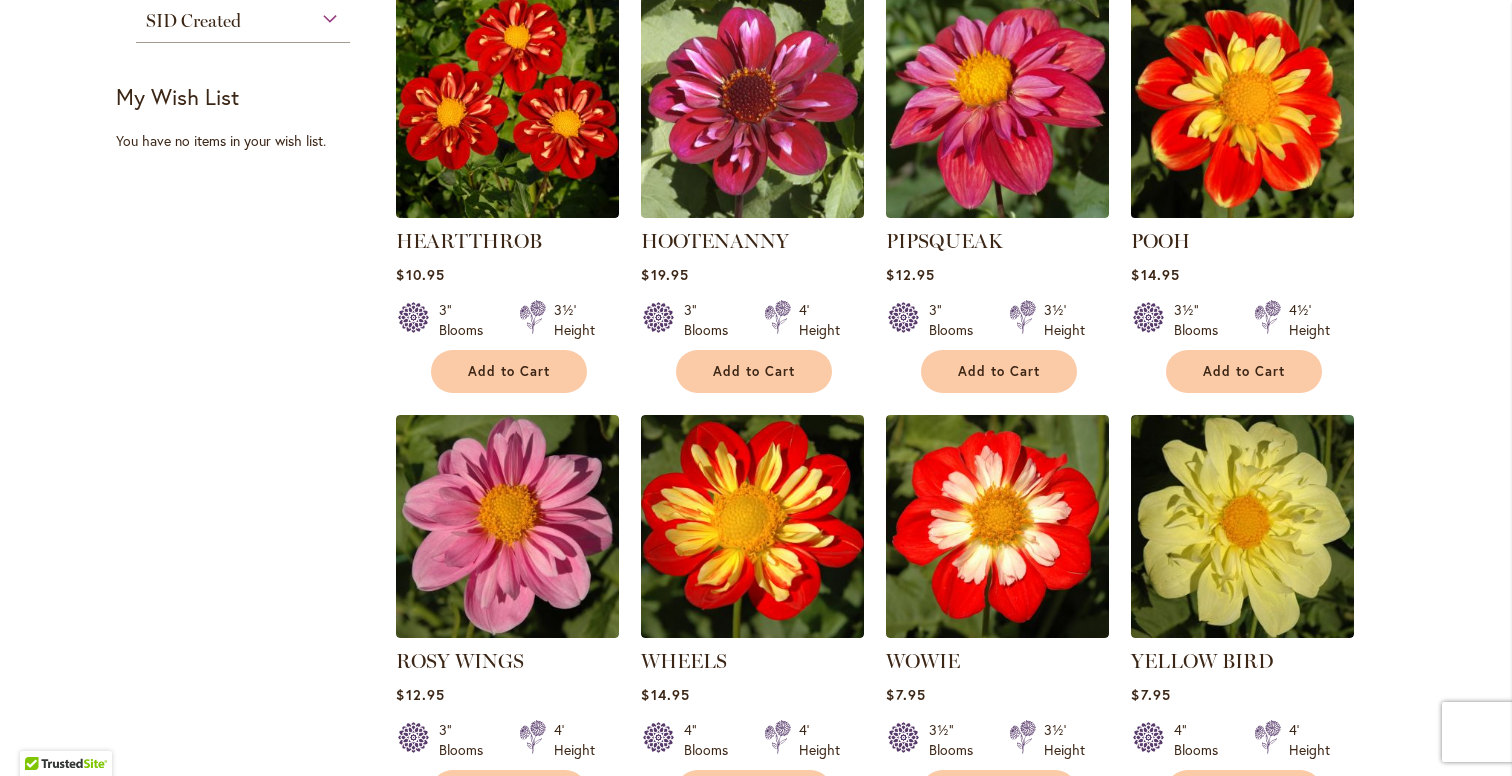 click at bounding box center (1243, 106) 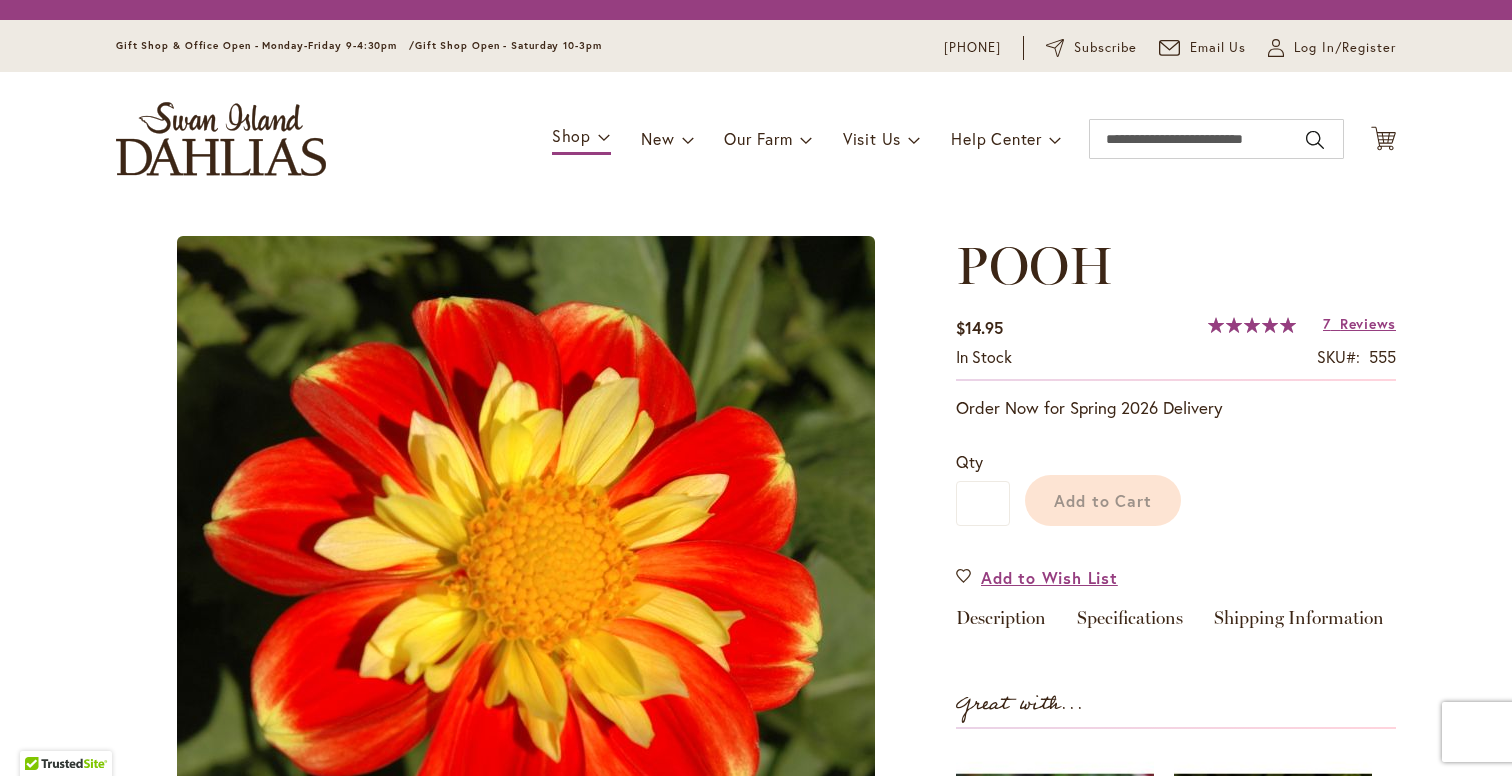 scroll, scrollTop: 0, scrollLeft: 0, axis: both 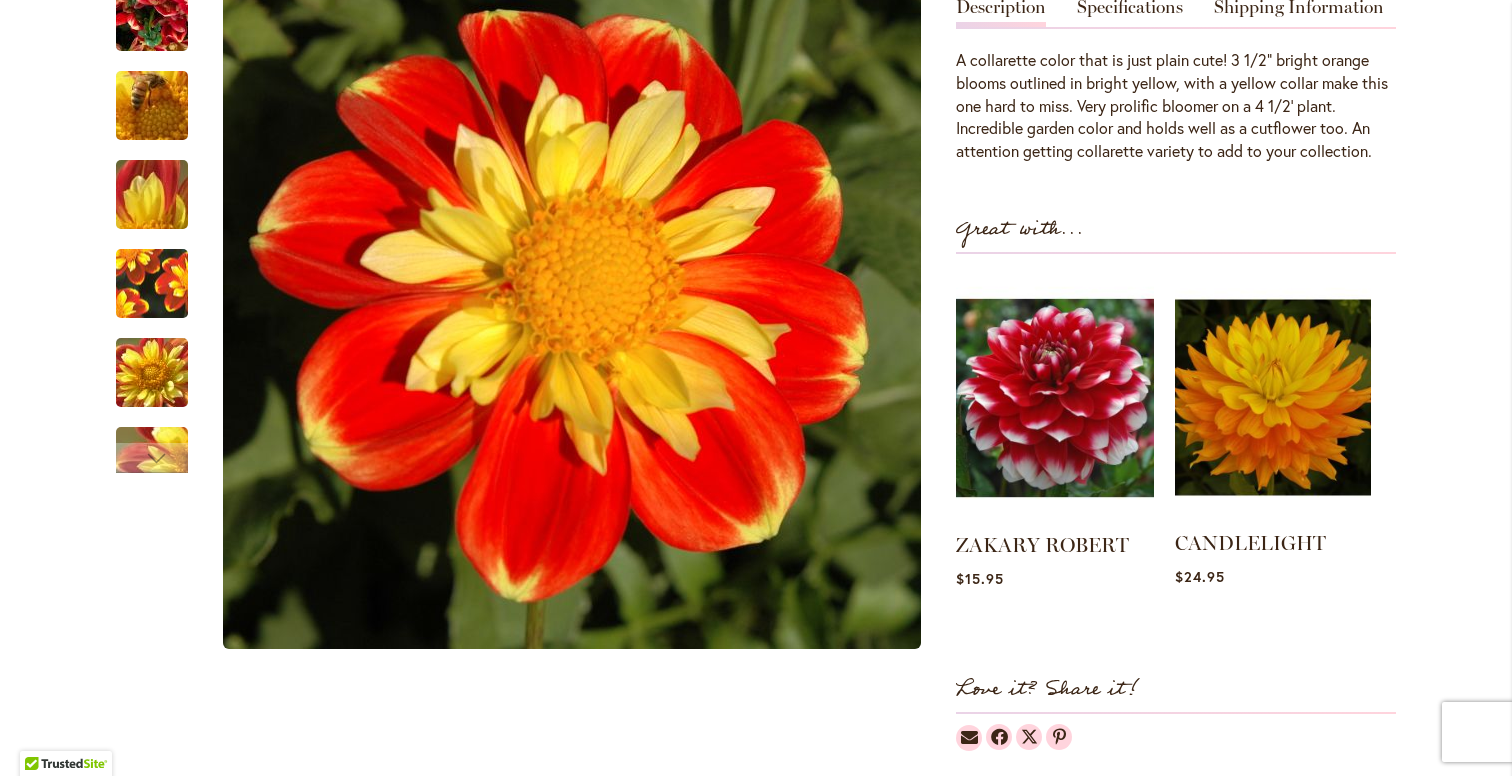 click at bounding box center [1273, 397] 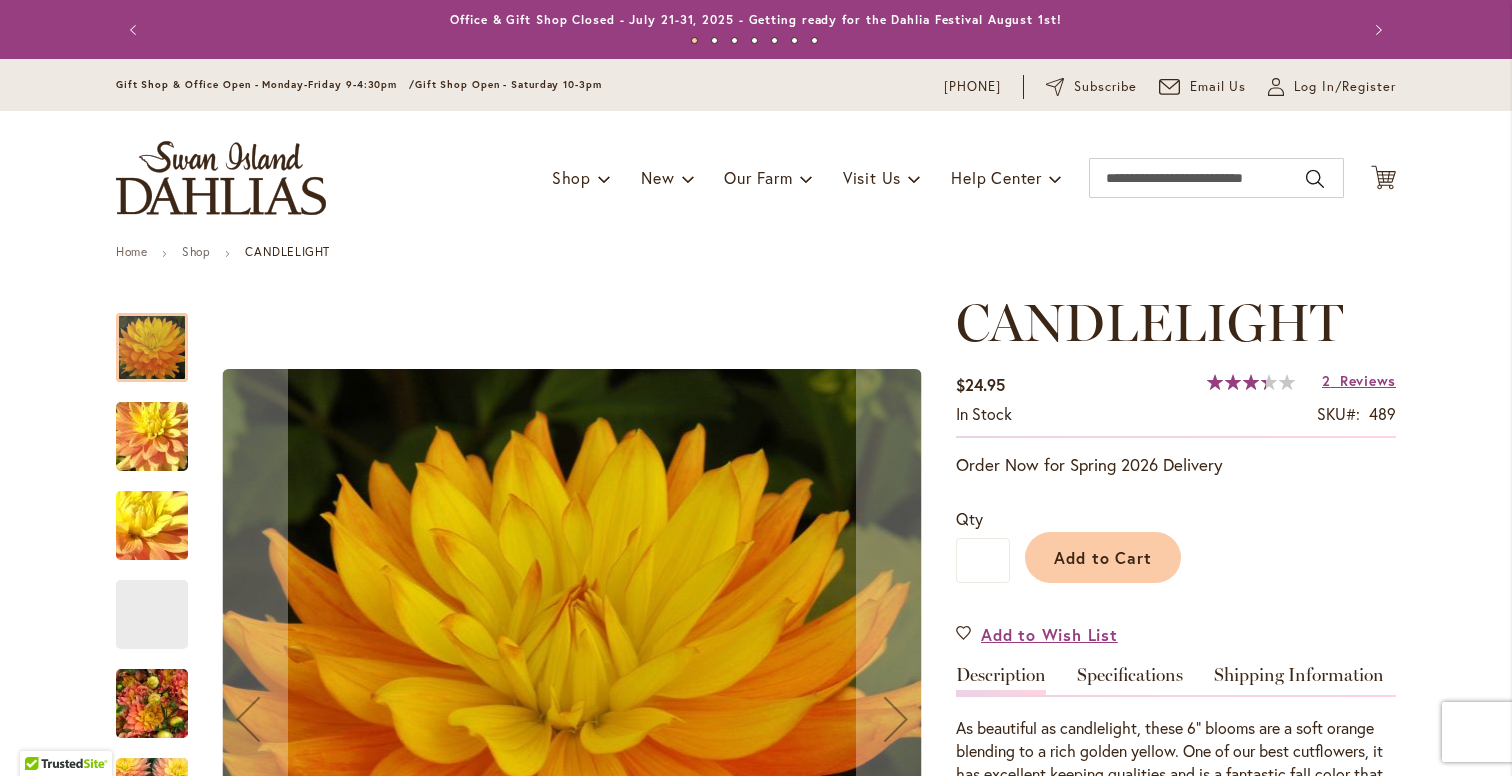 scroll, scrollTop: 0, scrollLeft: 0, axis: both 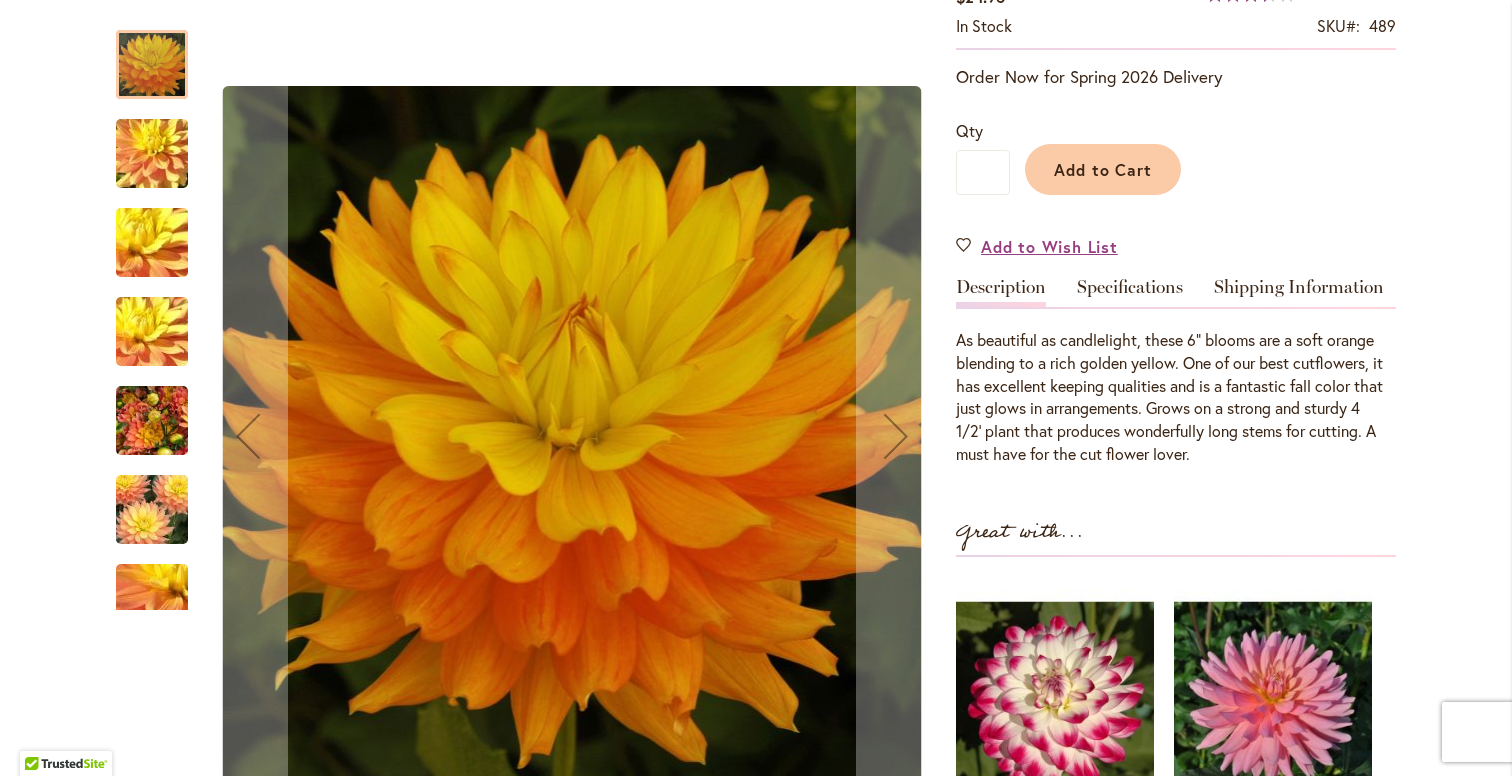 click at bounding box center (152, 510) 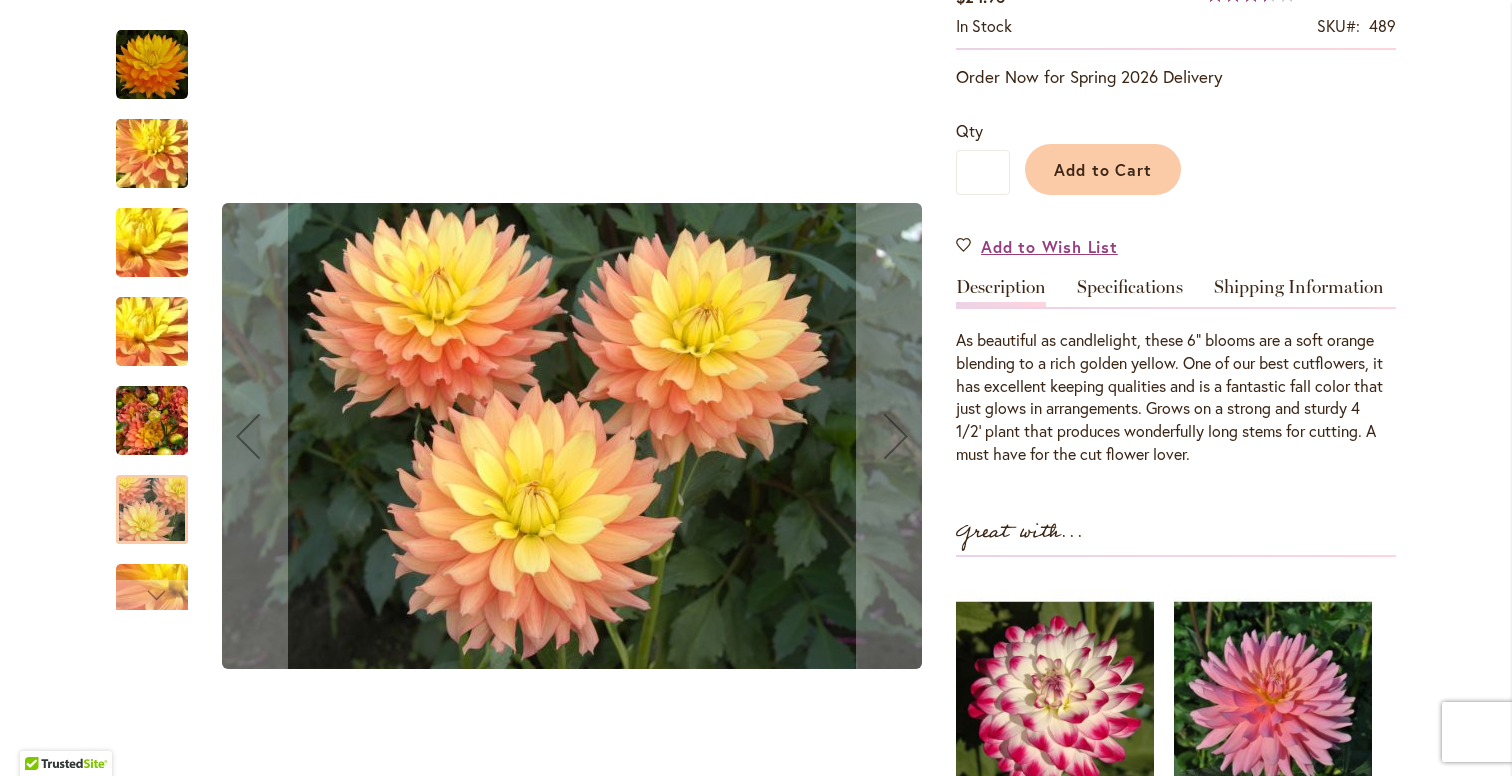click at bounding box center (152, 421) 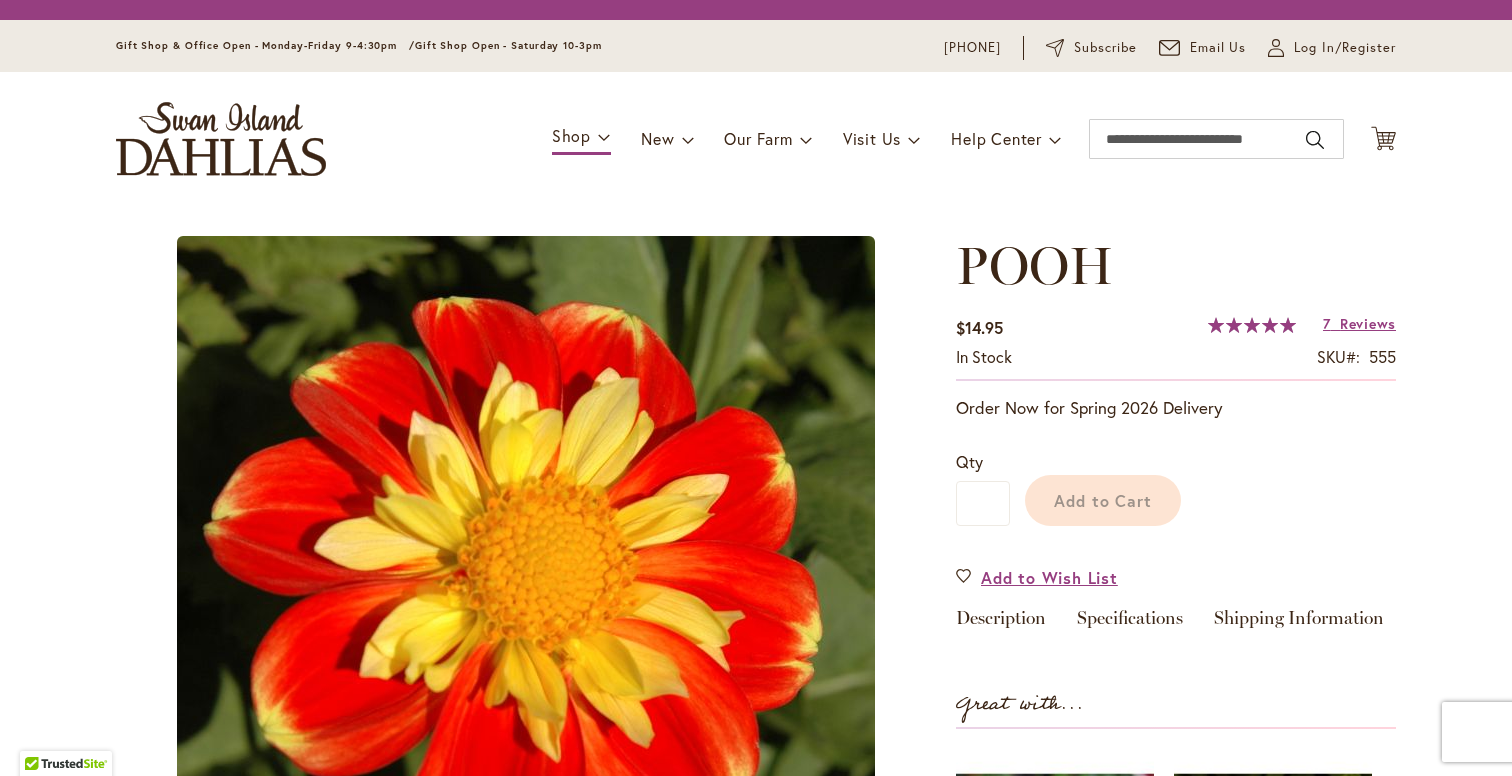 scroll, scrollTop: 0, scrollLeft: 0, axis: both 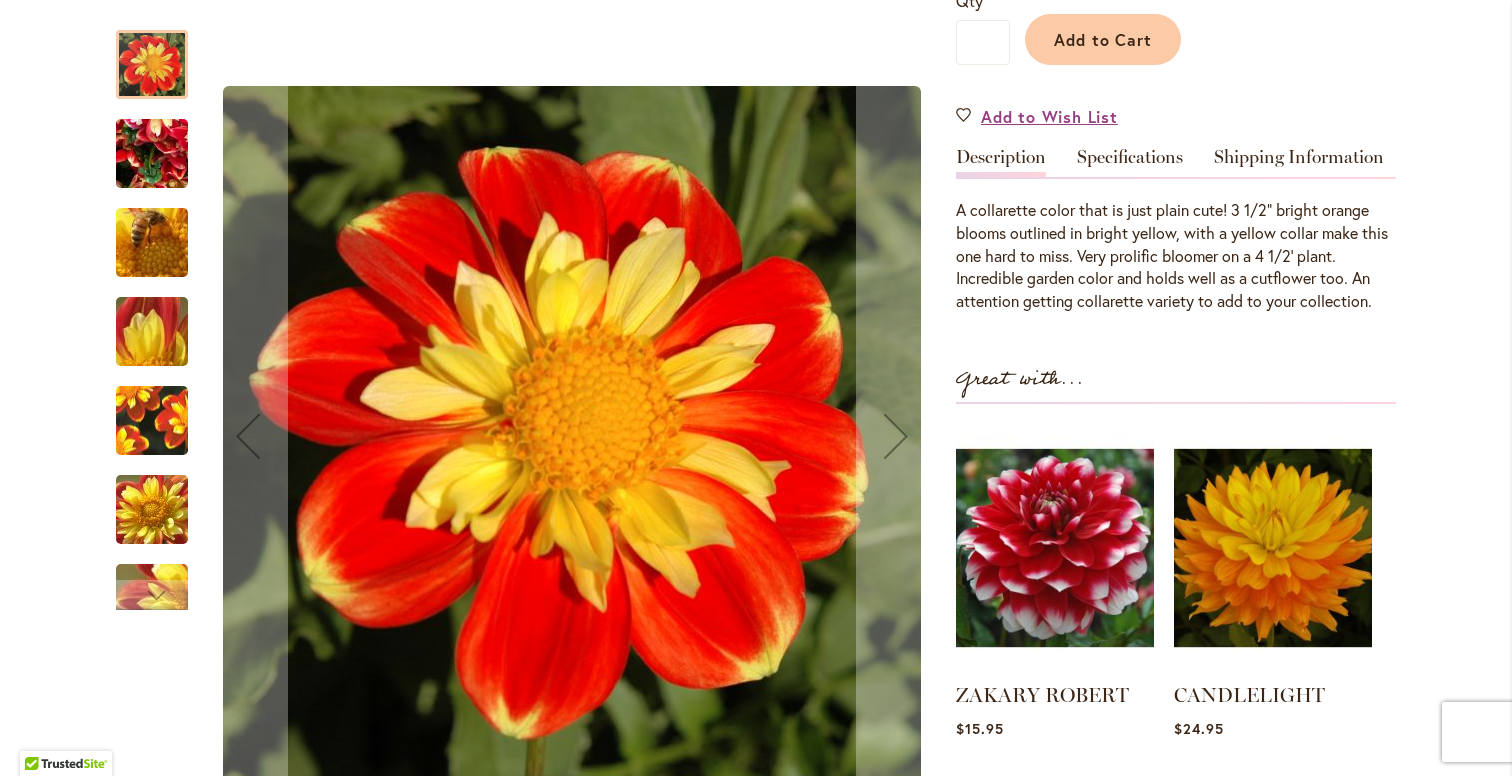 click at bounding box center [152, 420] 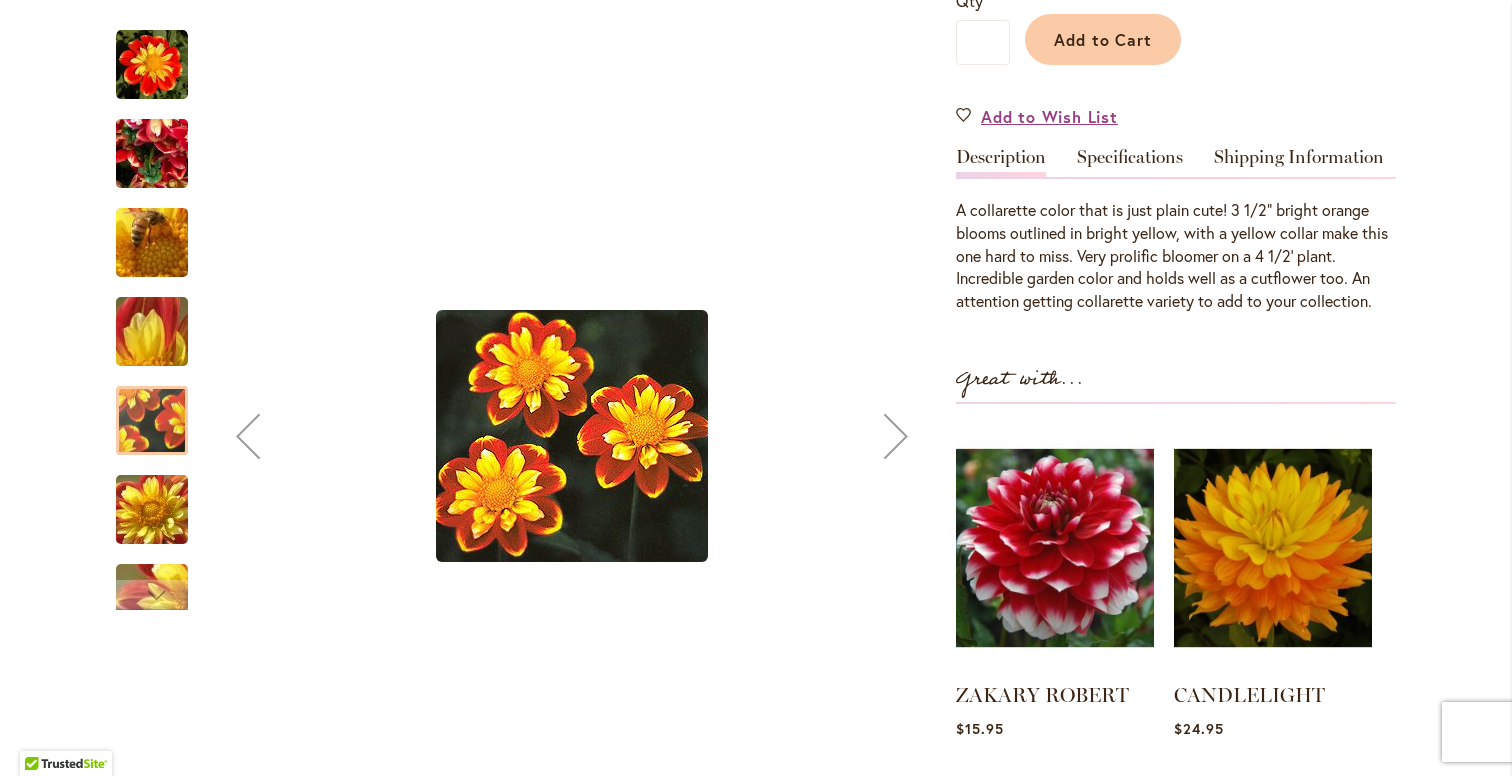 click at bounding box center (152, 420) 